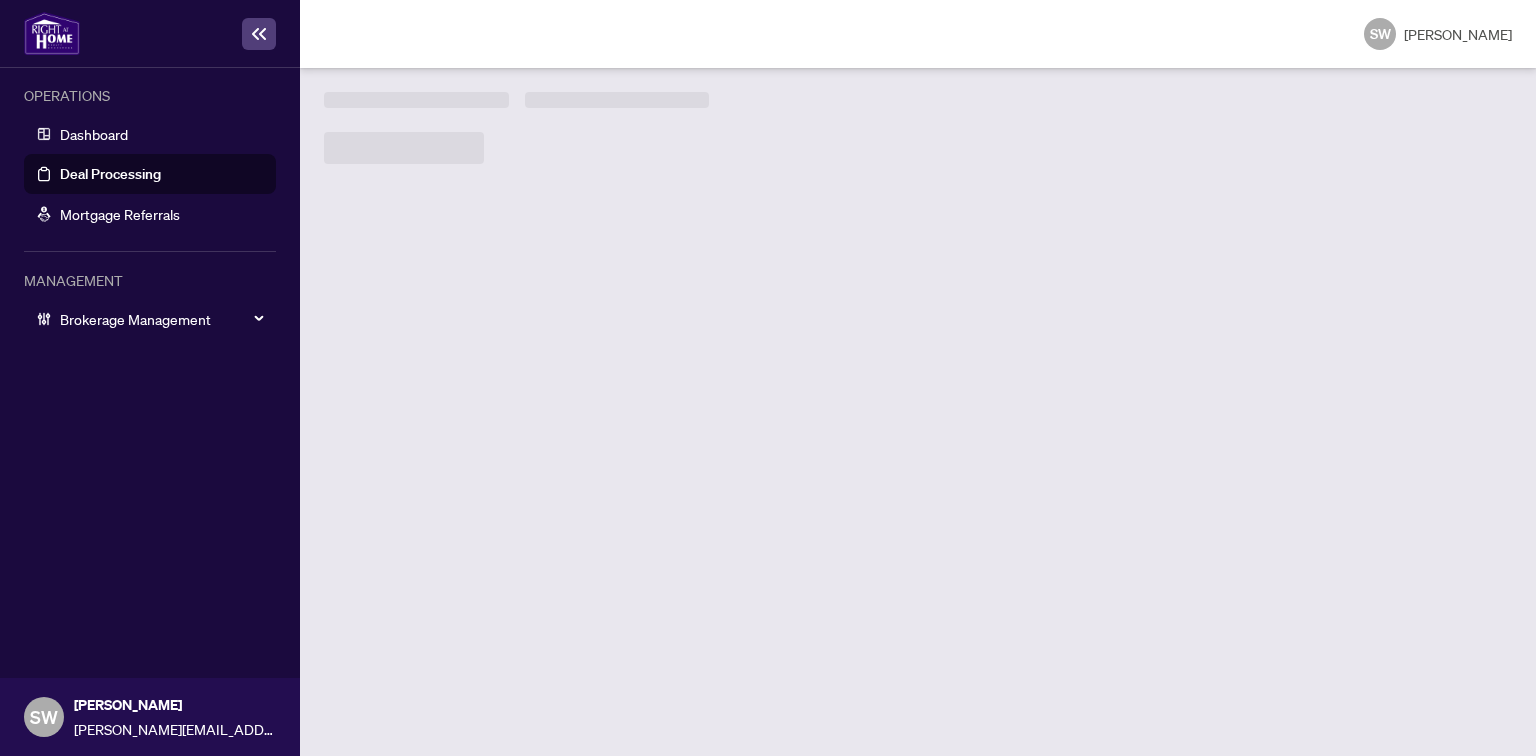 scroll, scrollTop: 0, scrollLeft: 0, axis: both 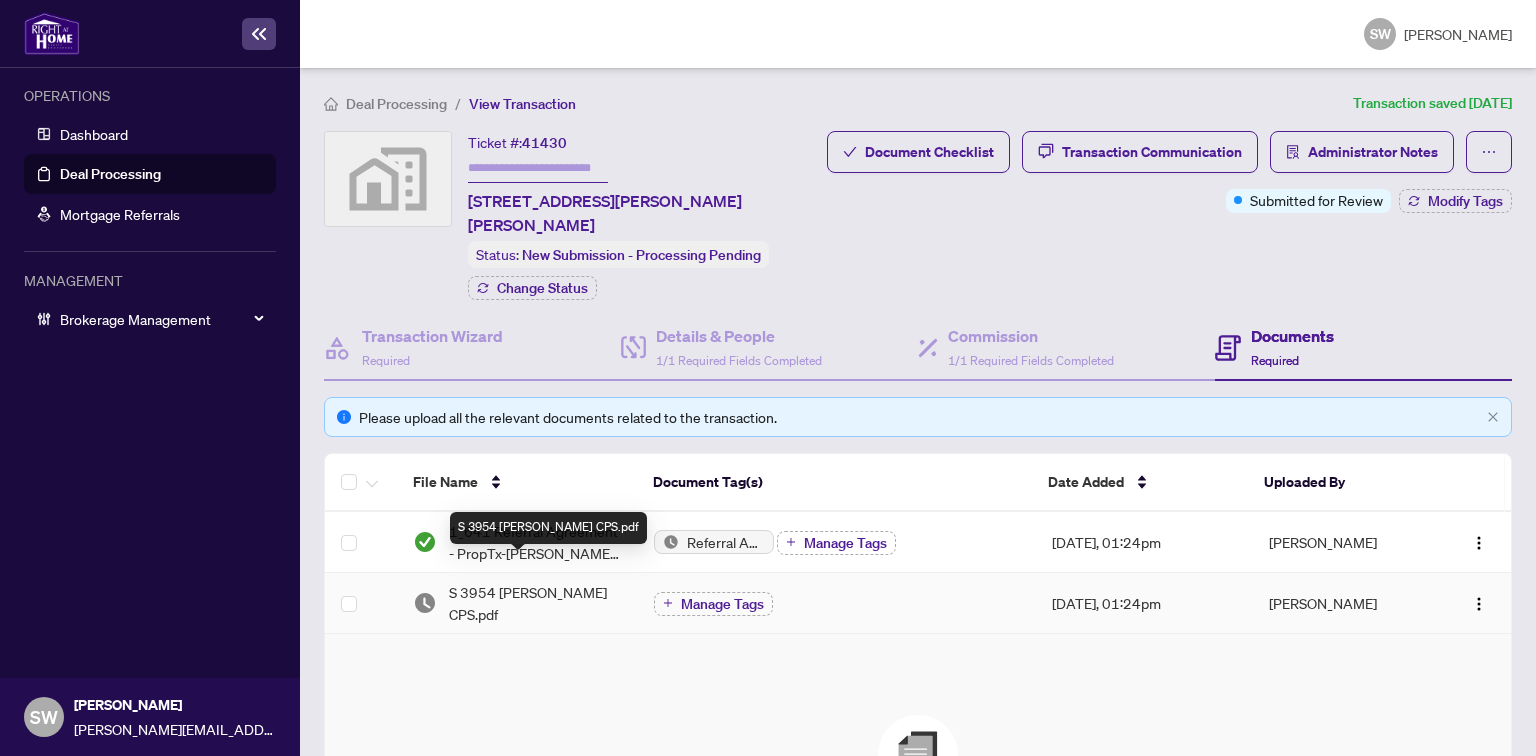 click on "S 3954 [PERSON_NAME] CPS.pdf" at bounding box center [535, 603] 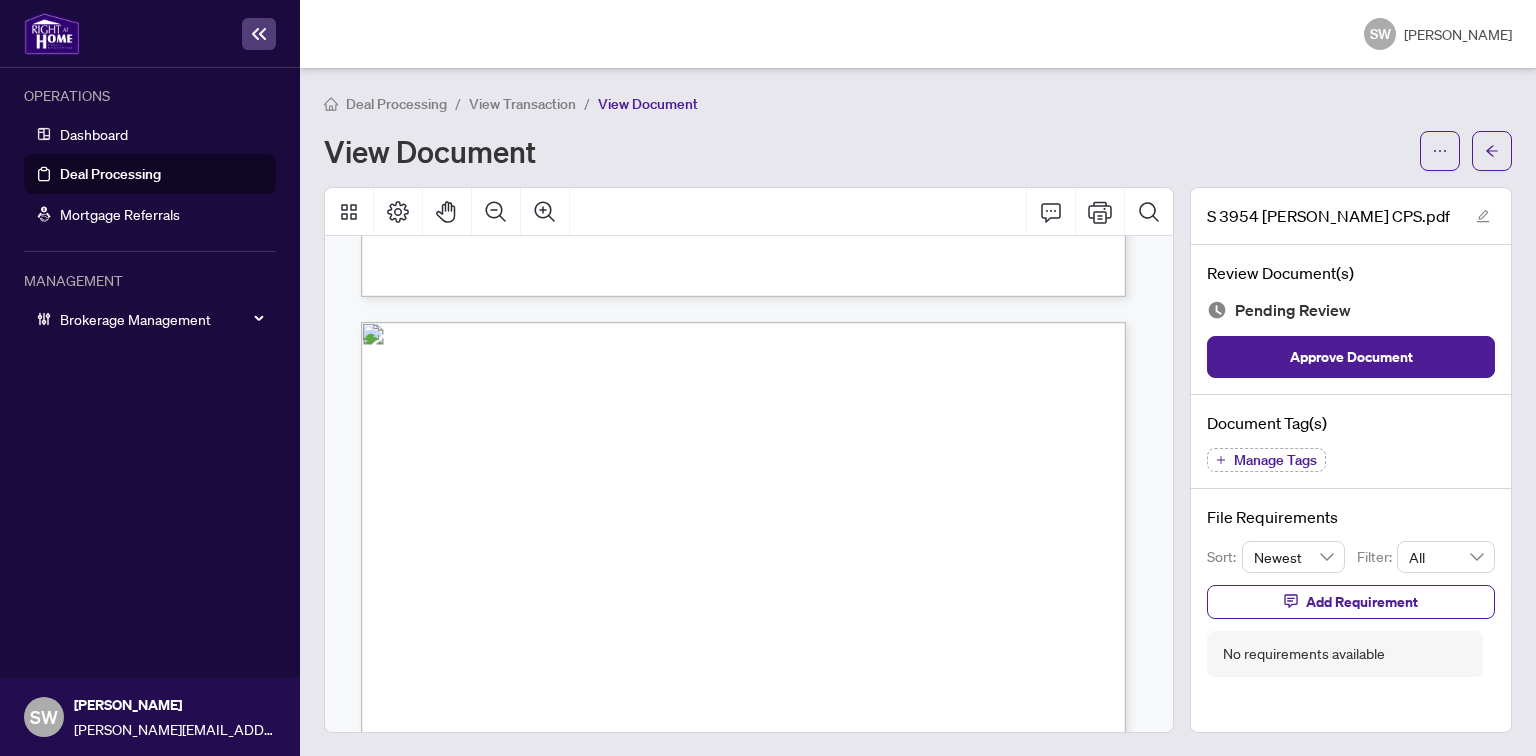 scroll, scrollTop: 2005, scrollLeft: 0, axis: vertical 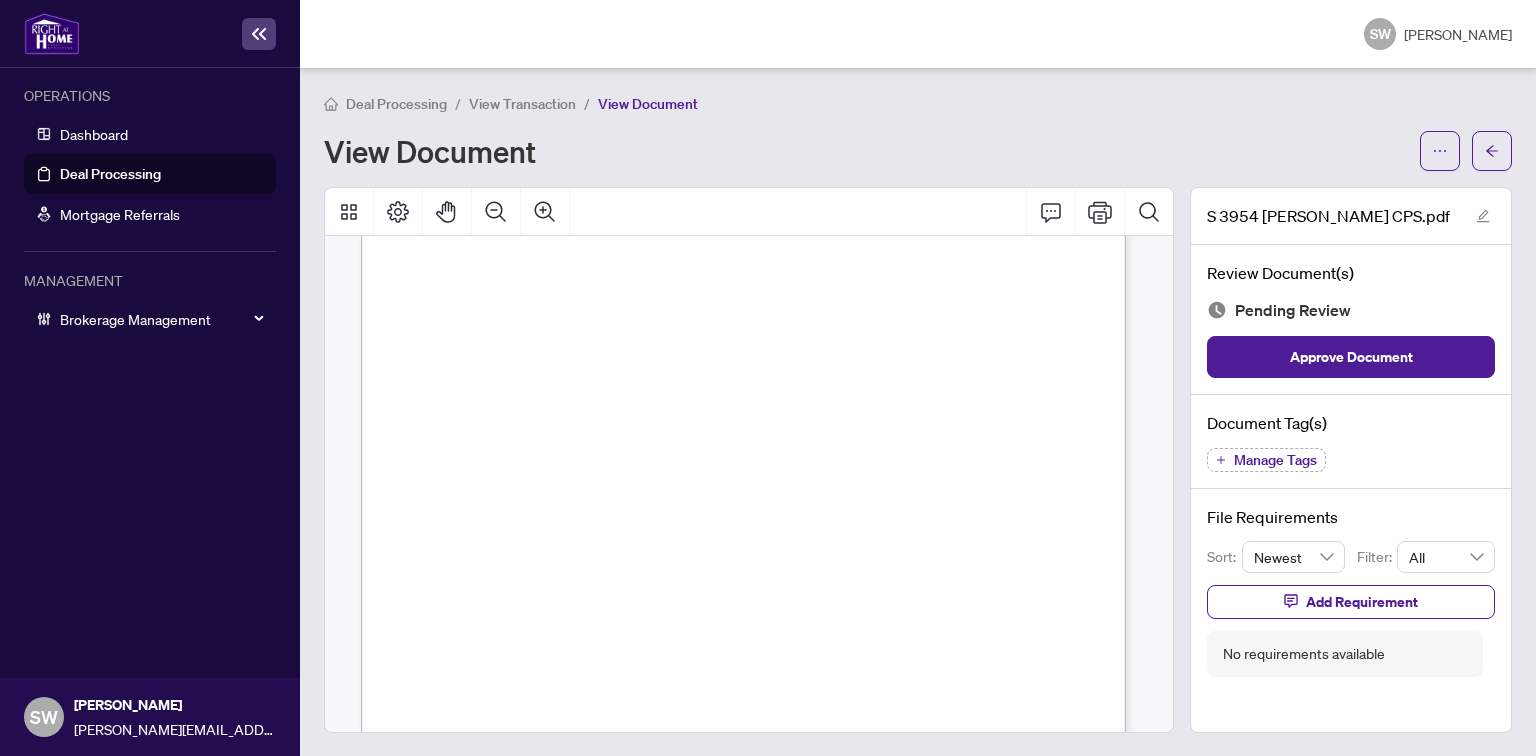 drag, startPoint x: 789, startPoint y: 394, endPoint x: 928, endPoint y: 392, distance: 139.01439 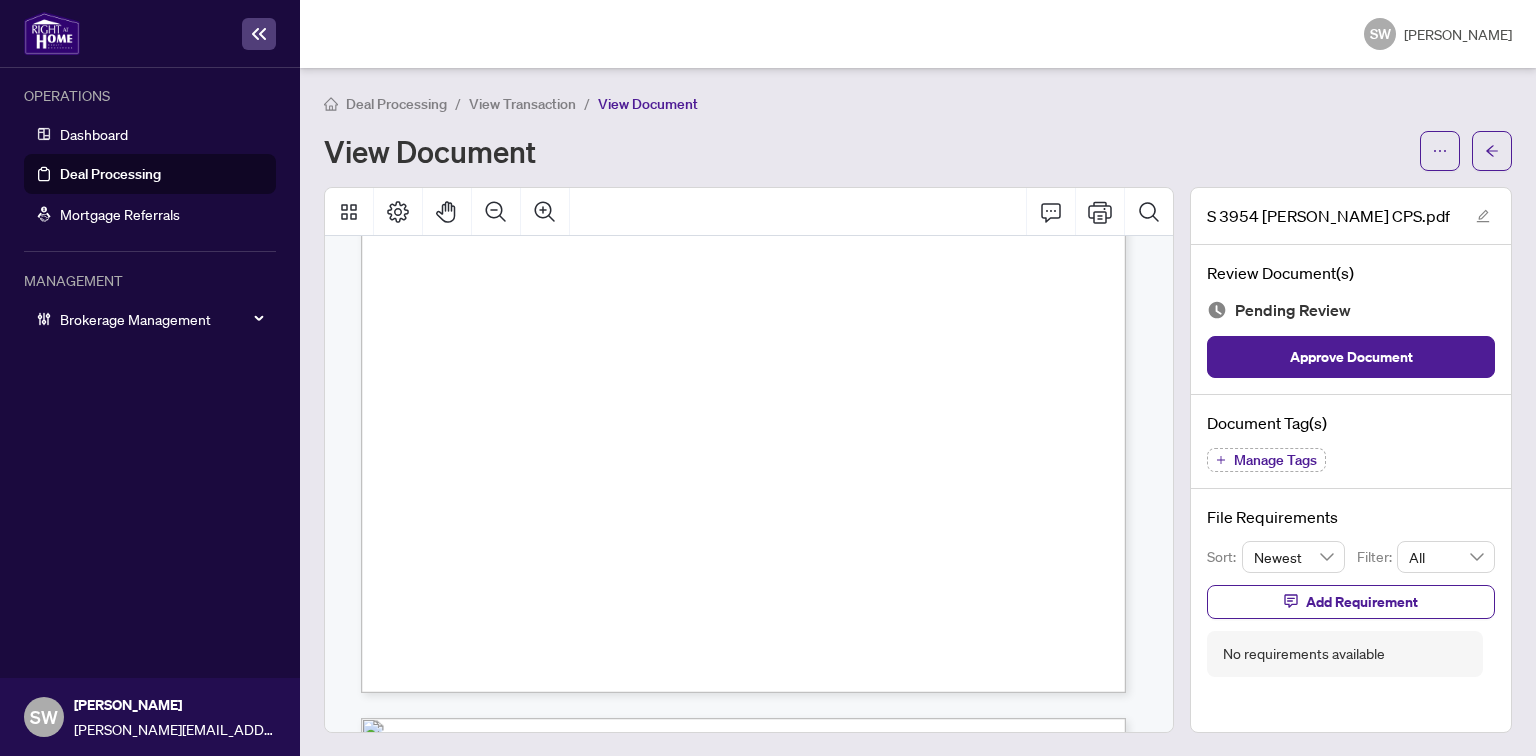 click on "RE/MAX CORE REALTY" at bounding box center (852, 426) 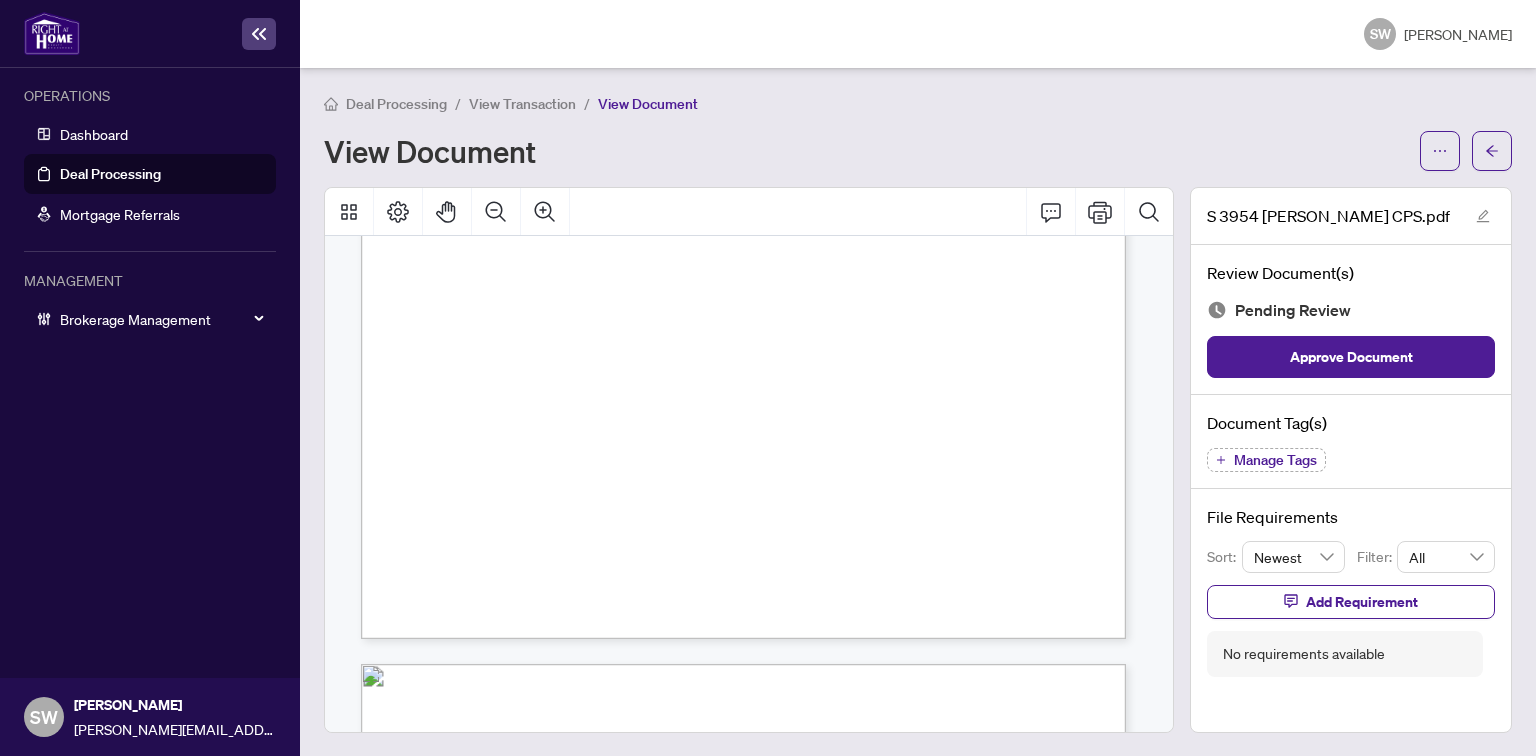 scroll, scrollTop: 7738, scrollLeft: 0, axis: vertical 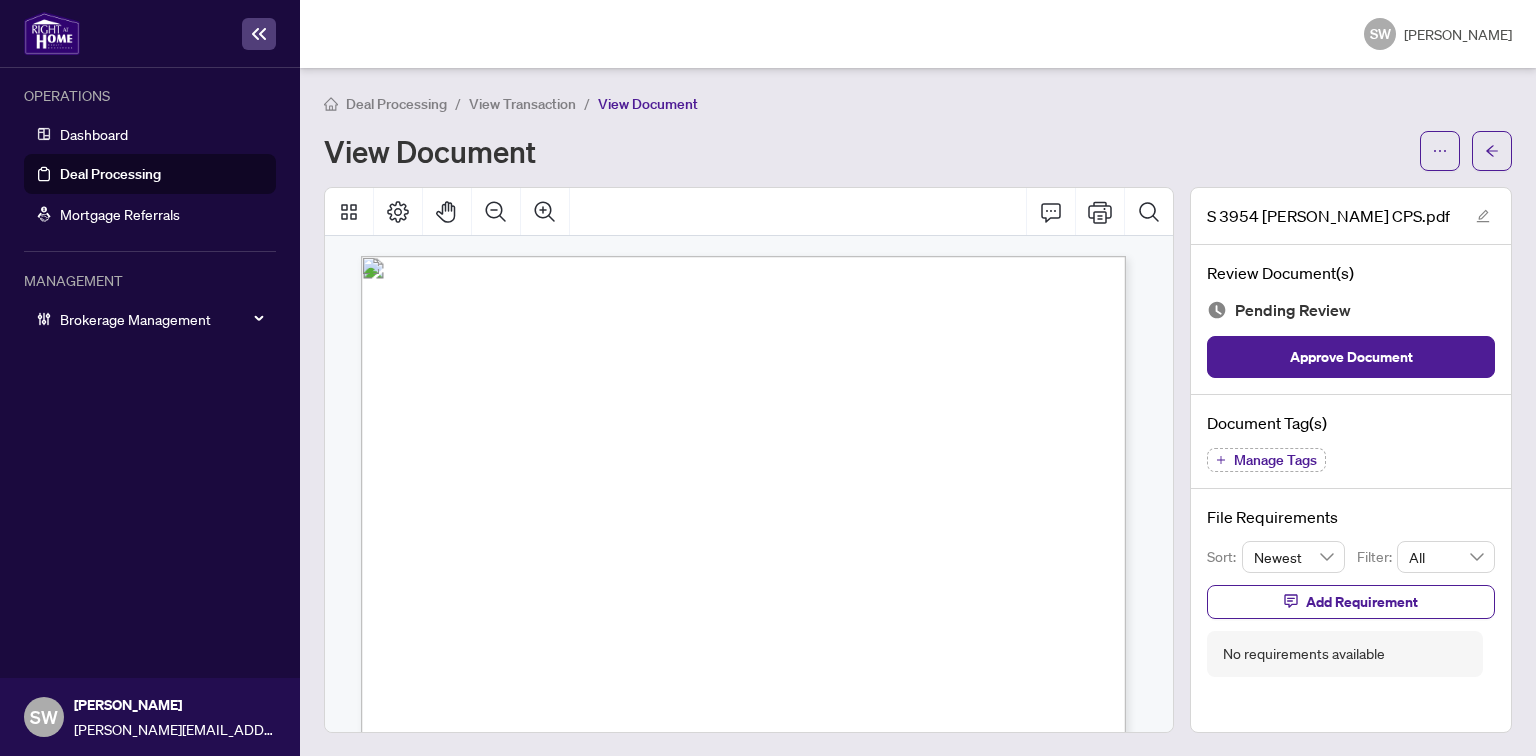 click on "Manage Tags" at bounding box center [1275, 460] 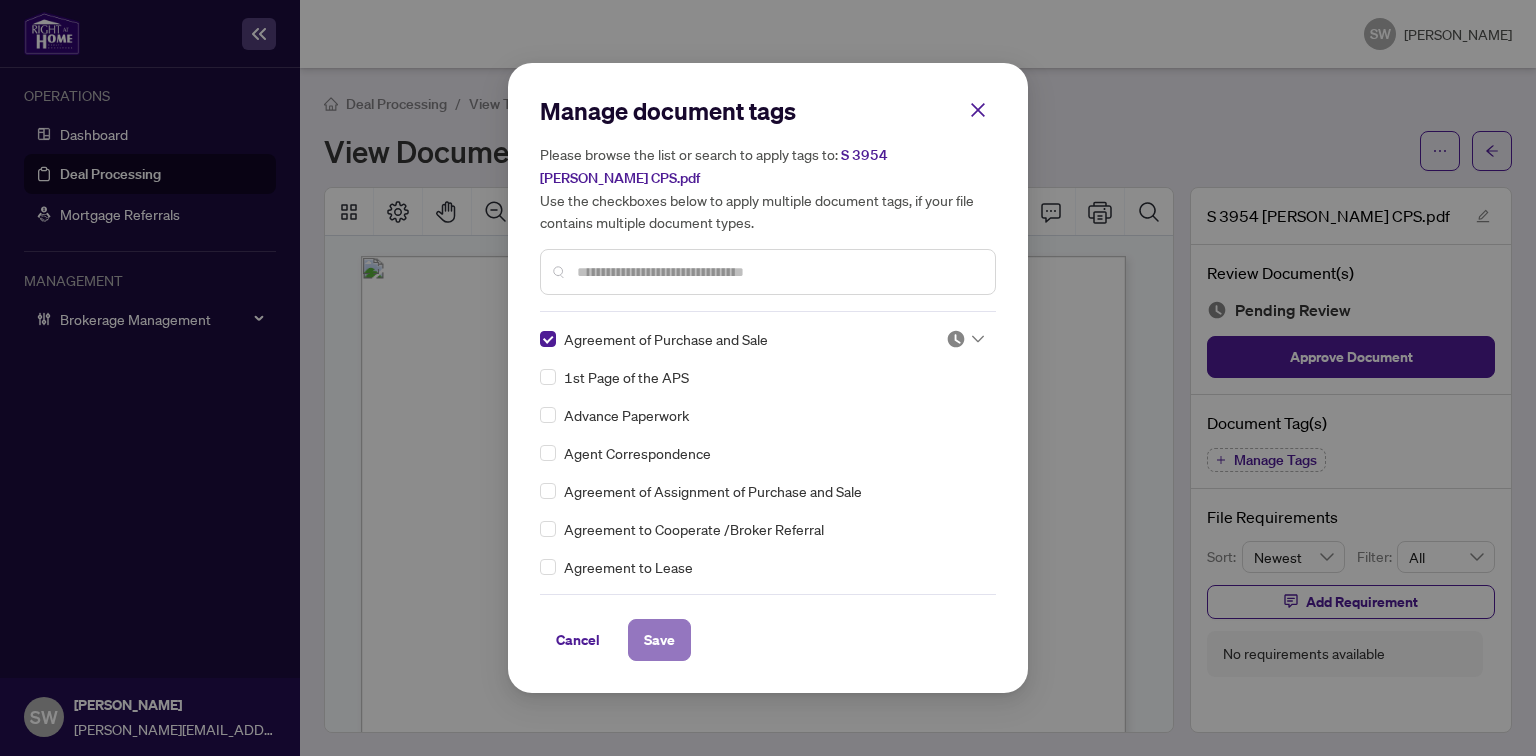 click on "Save" at bounding box center [659, 640] 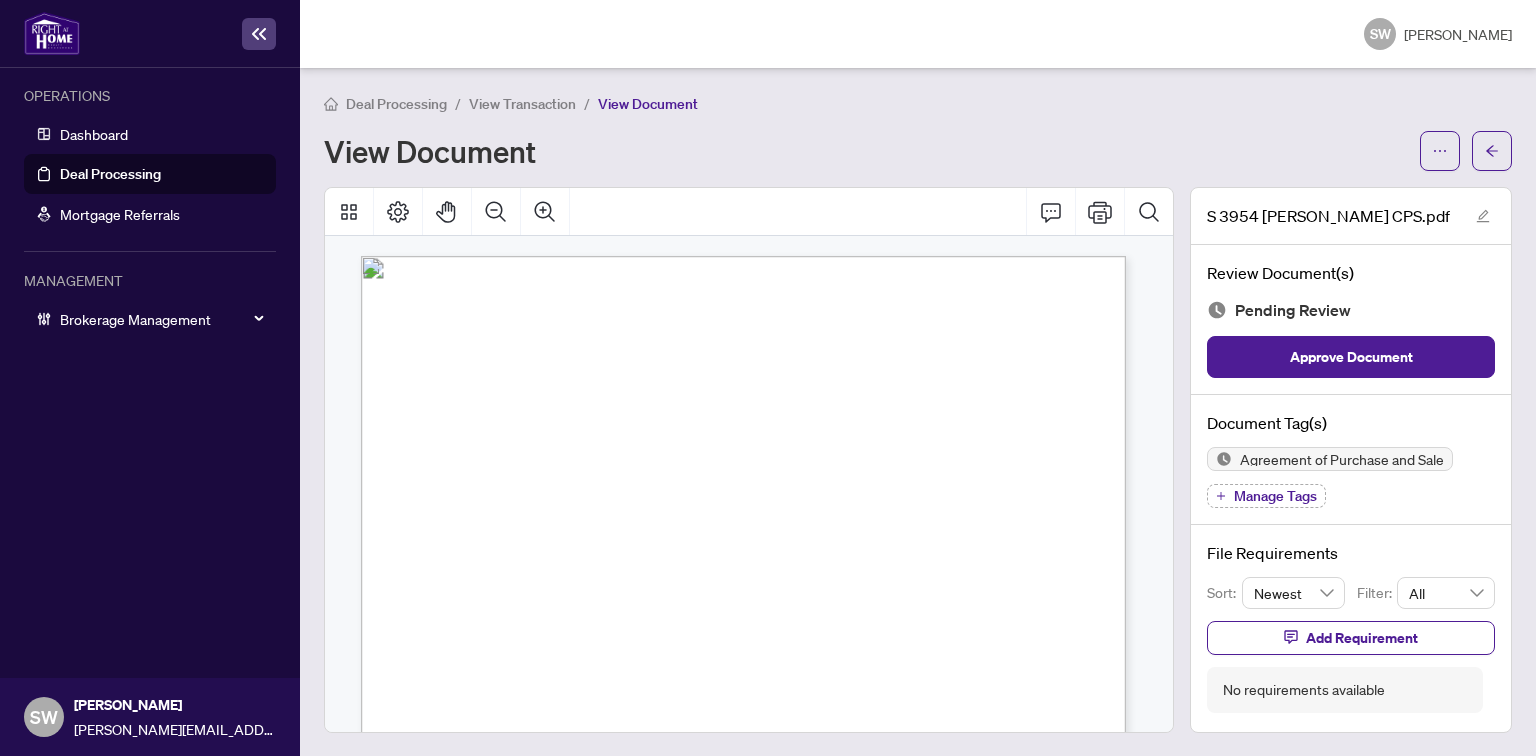 click on "View Transaction" at bounding box center (522, 104) 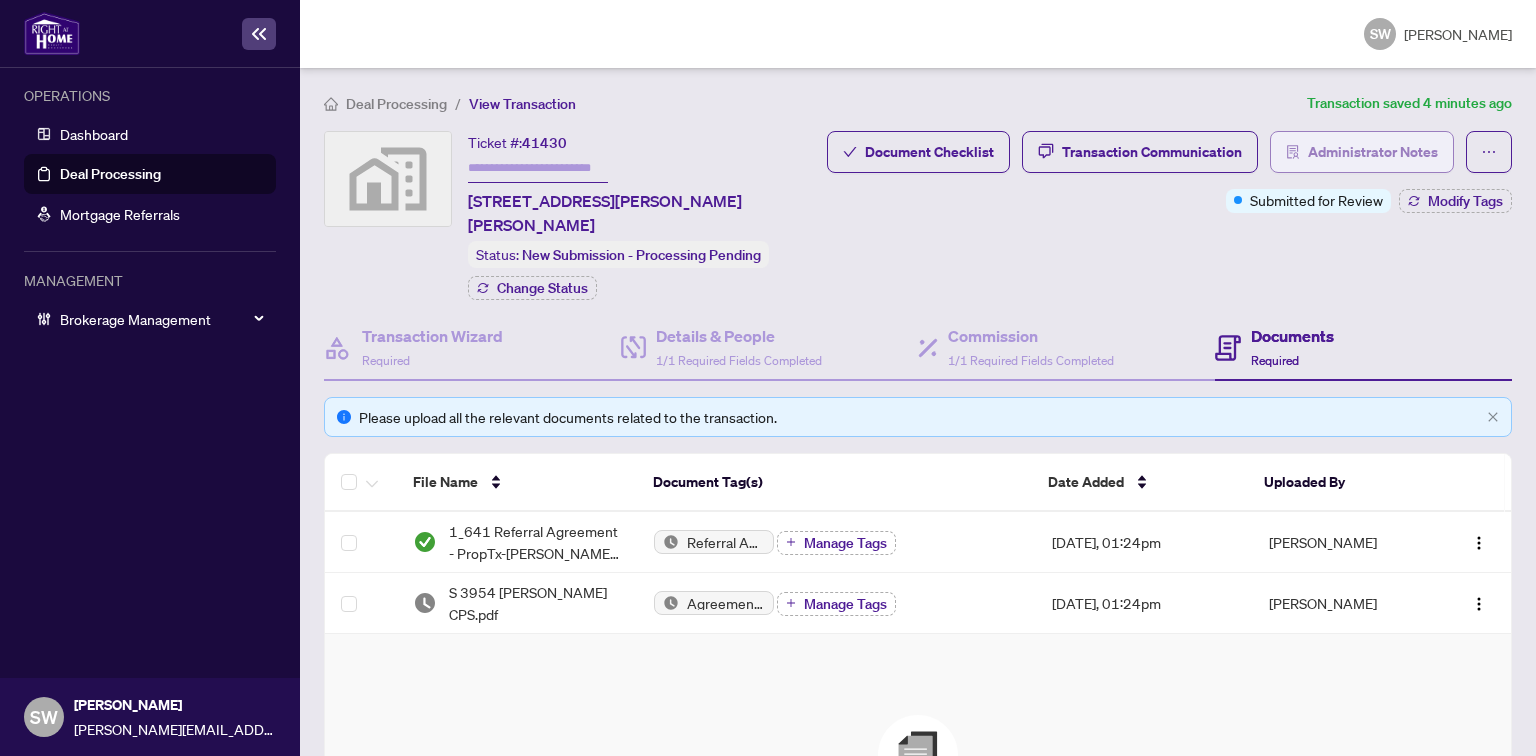 click on "Administrator Notes" at bounding box center [1373, 152] 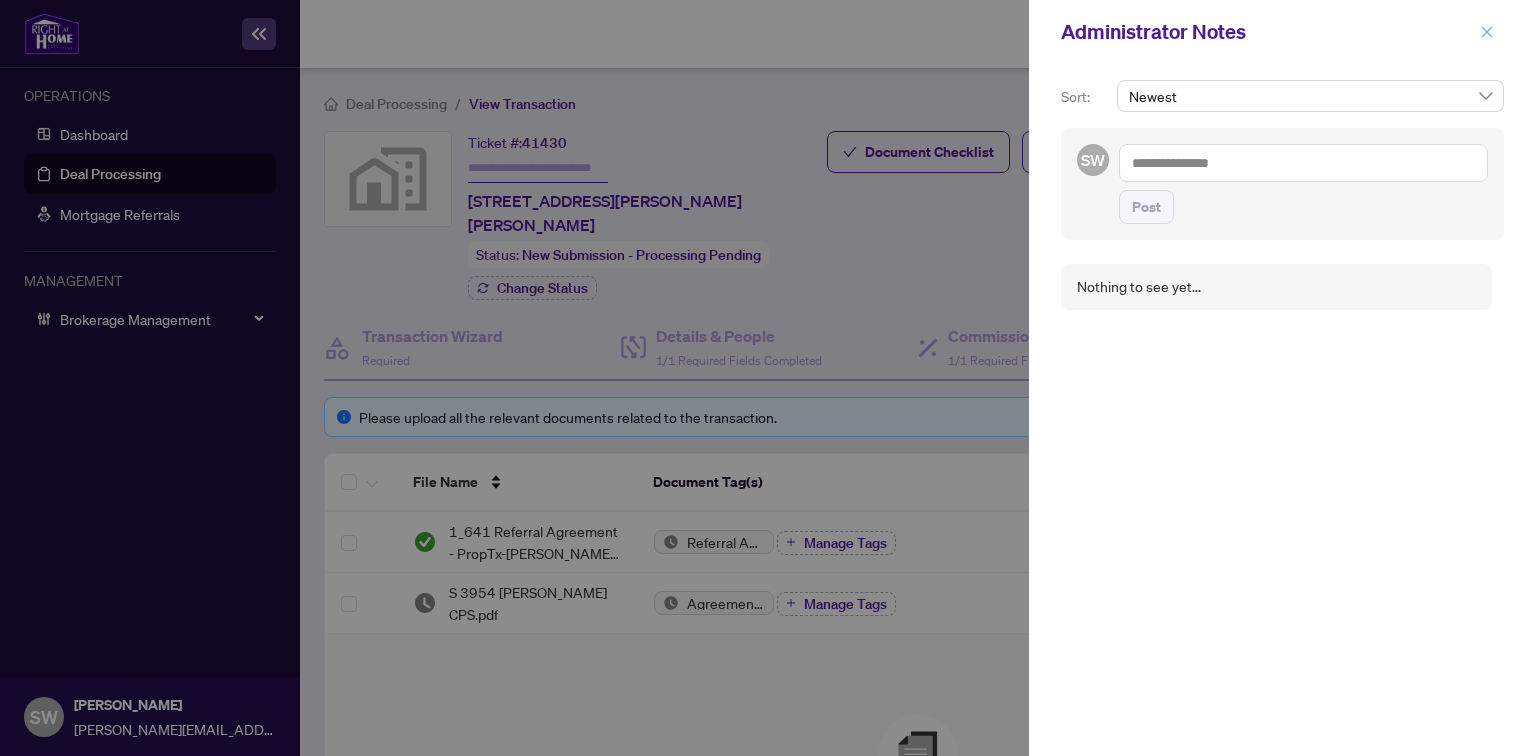 click 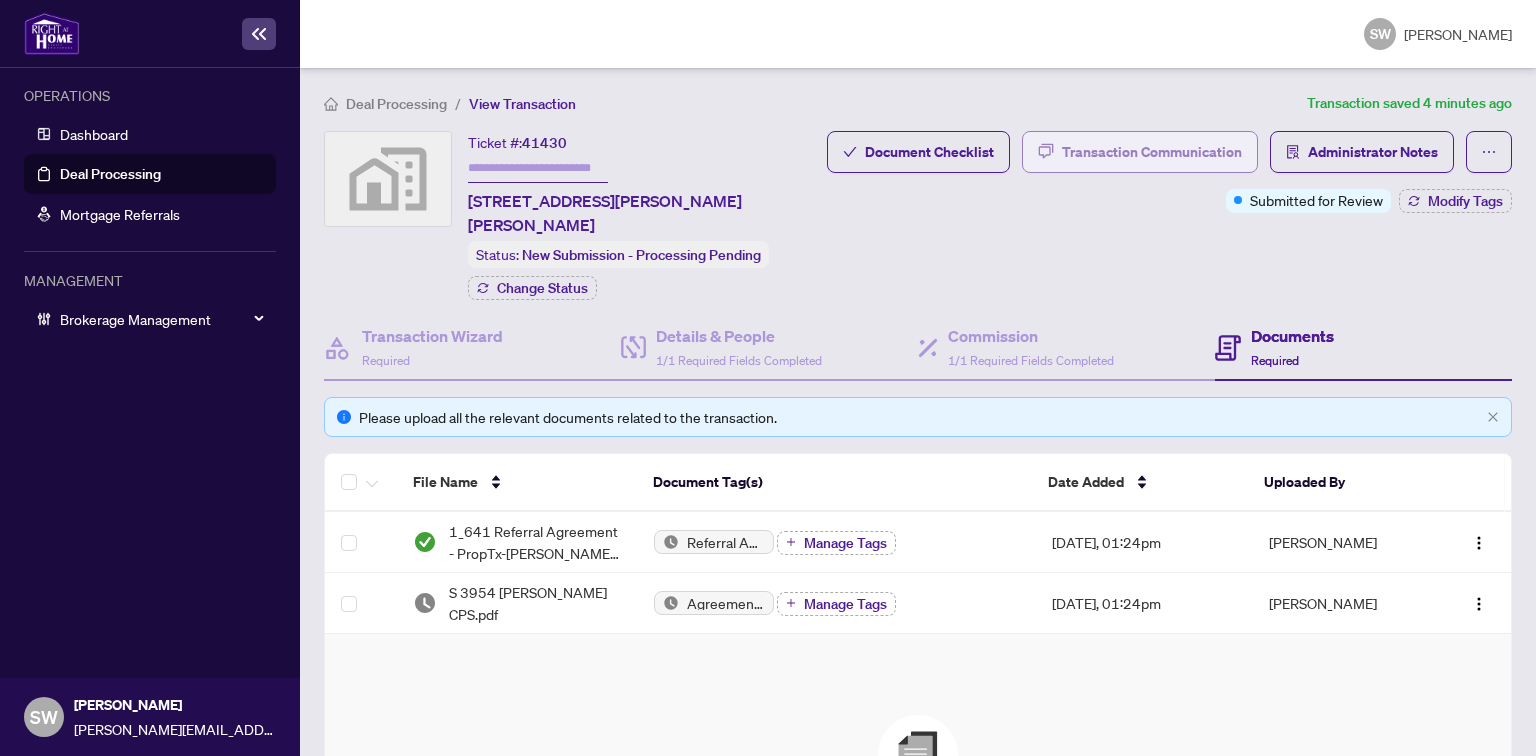 click on "Transaction Communication" at bounding box center [1152, 152] 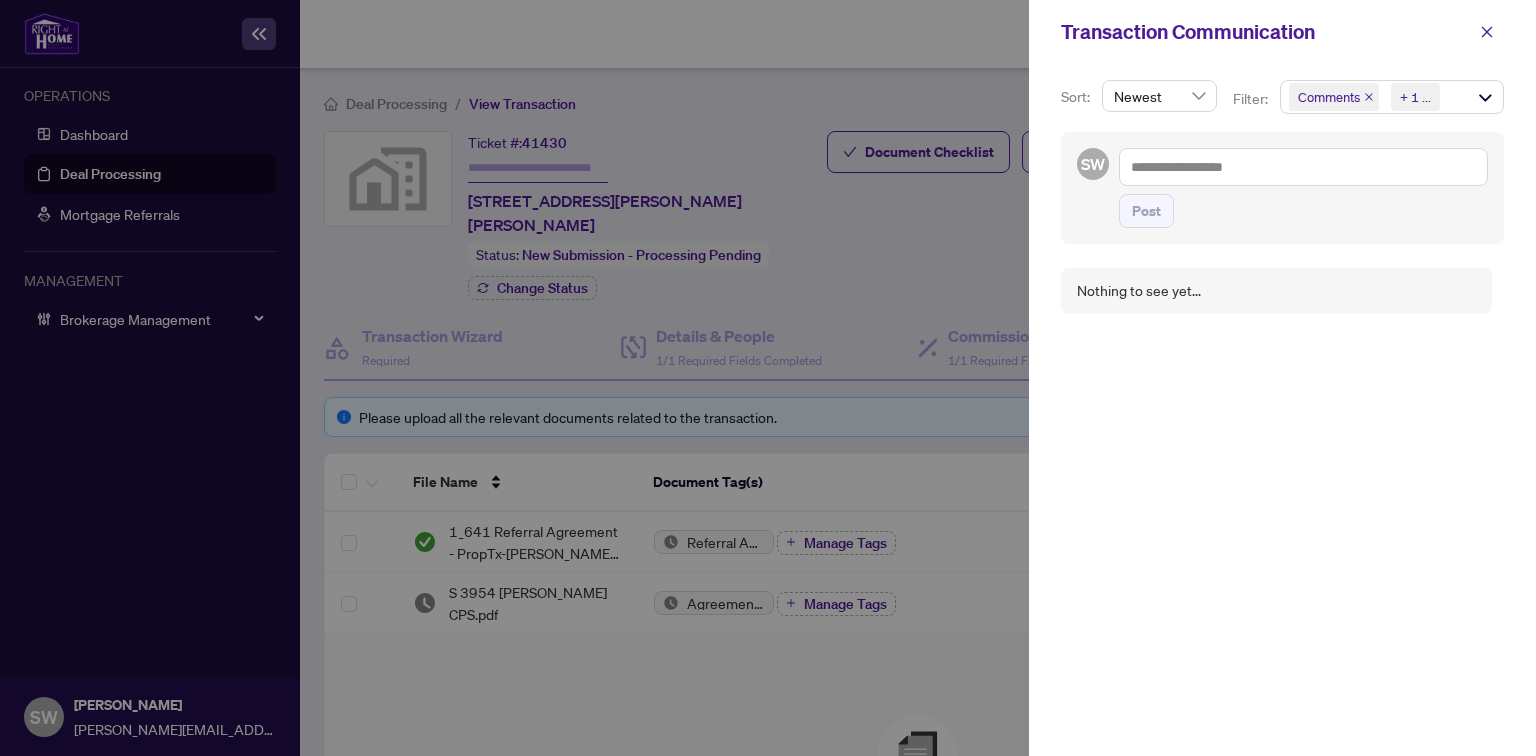 click on "+ 1 ..." at bounding box center (1415, 97) 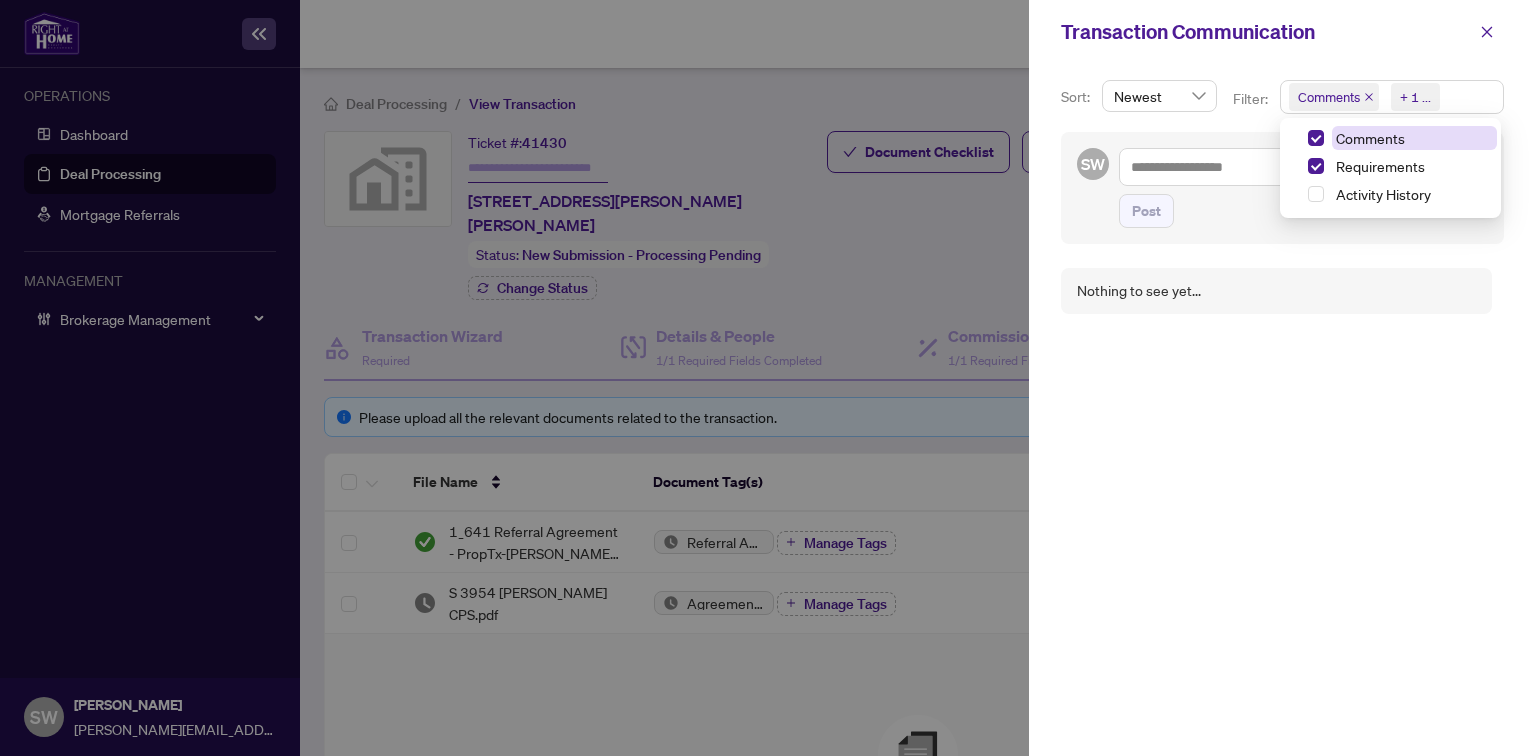 click on "Comments" at bounding box center [1370, 138] 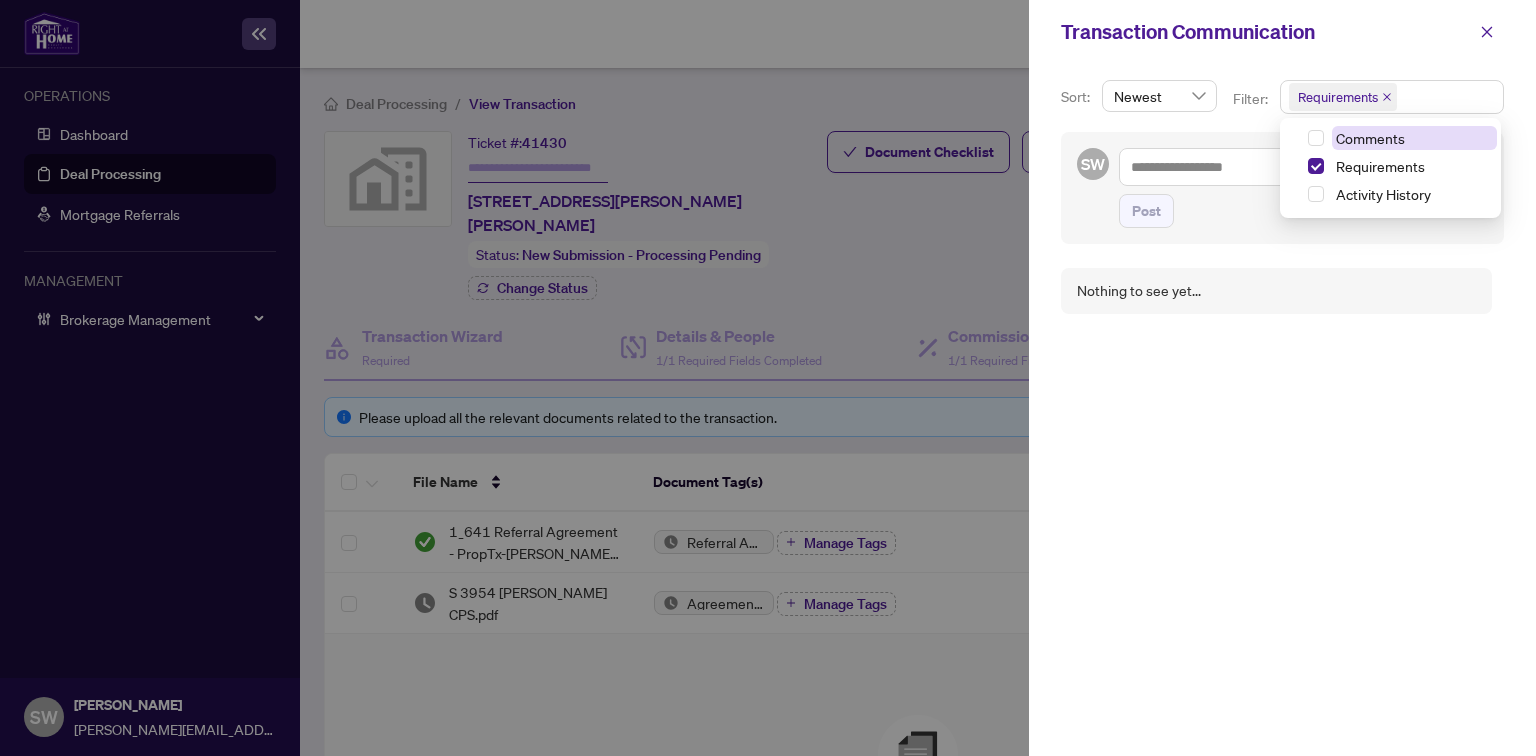 click on "Comments" at bounding box center (1370, 138) 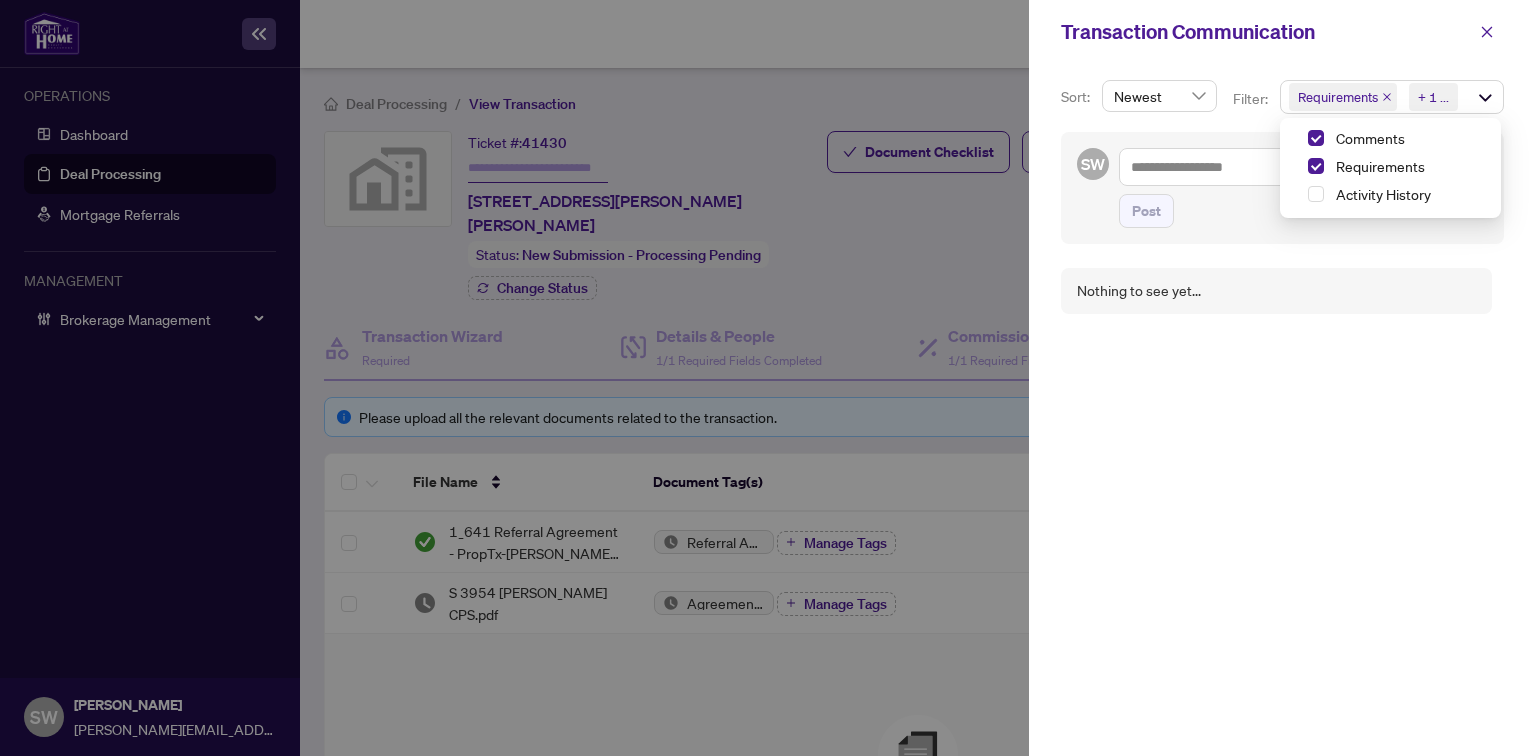 click on "Transaction Communication" at bounding box center (1265, 32) 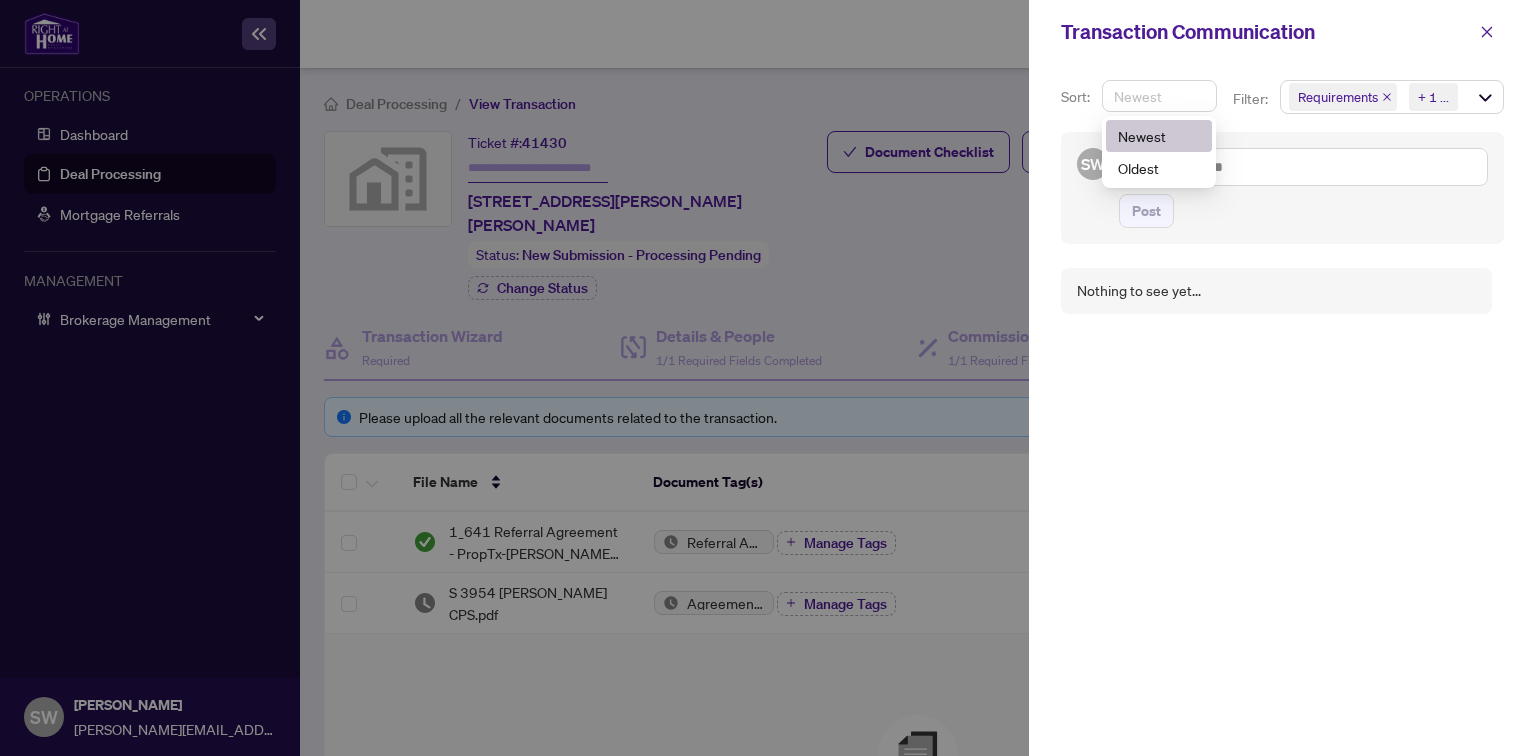 click on "Newest" at bounding box center [1159, 96] 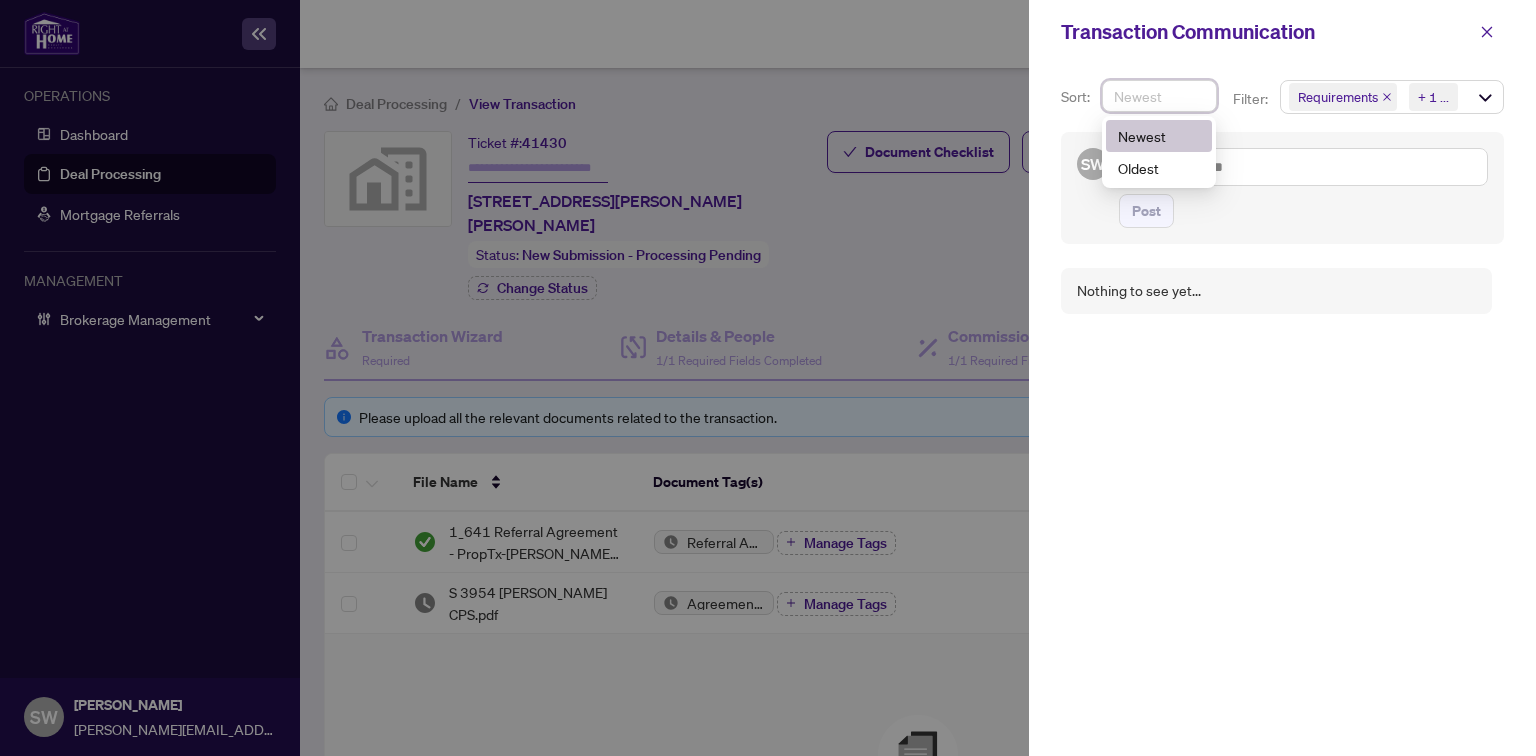 click on "Newest" at bounding box center (1159, 96) 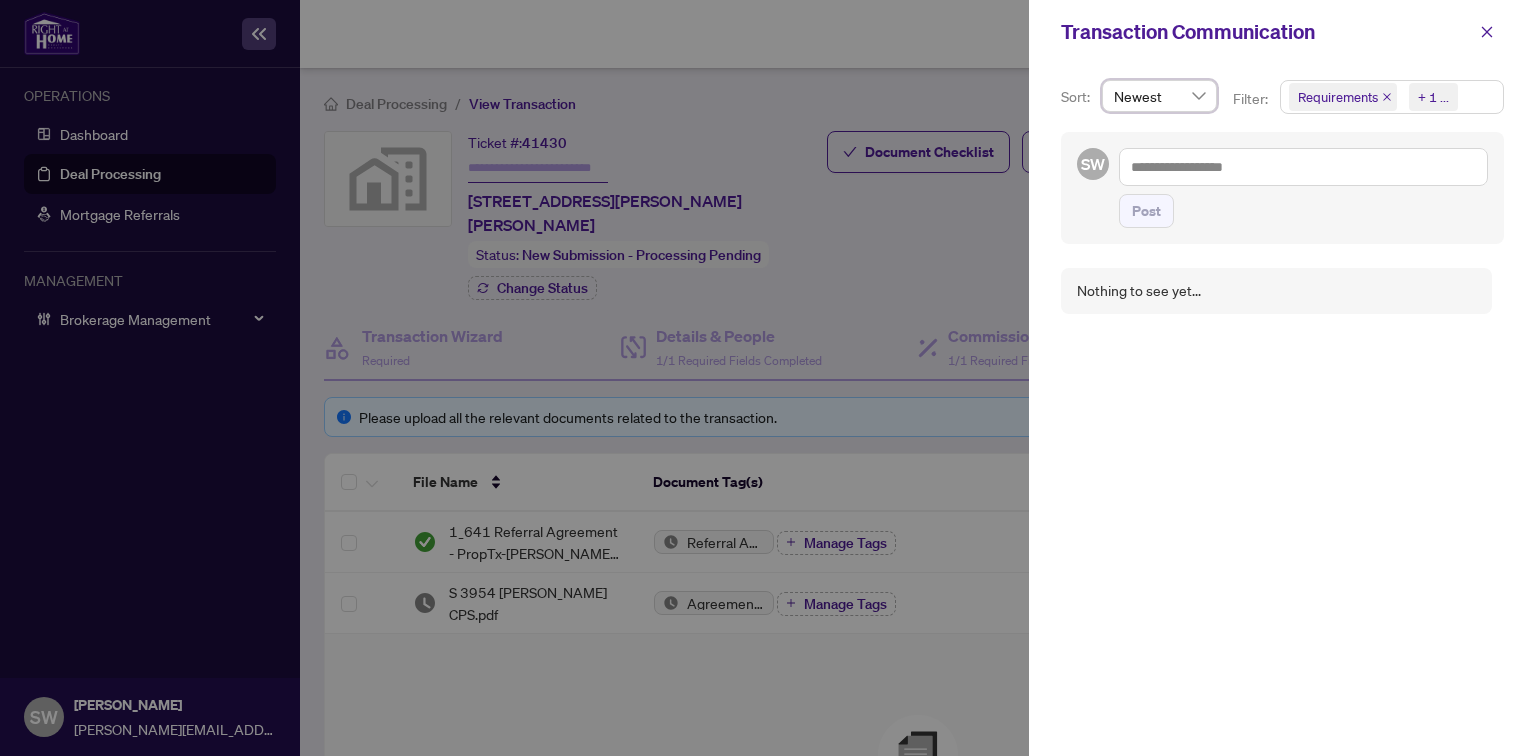 click on "Requirements" at bounding box center [1338, 97] 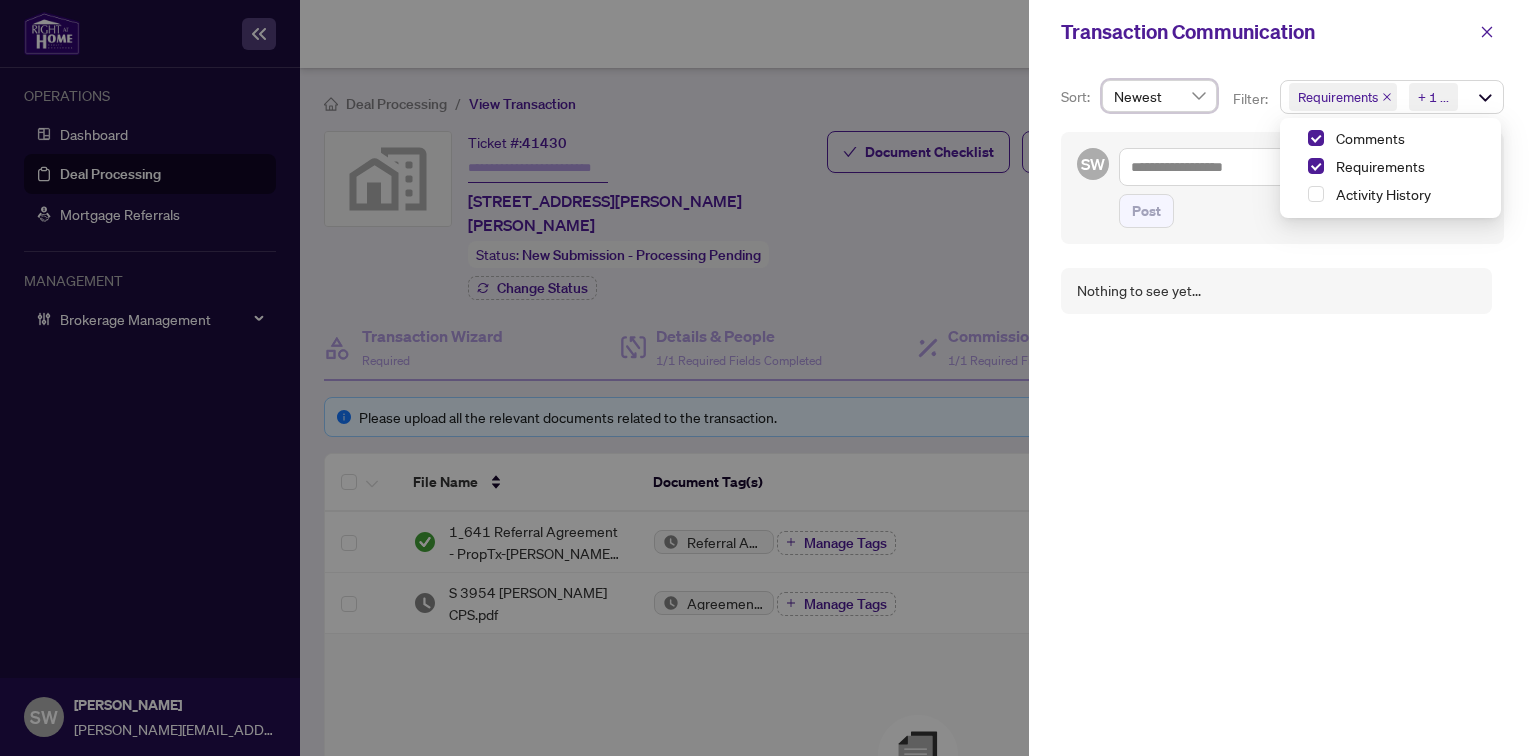 click on "Transaction Communication" at bounding box center (1282, 32) 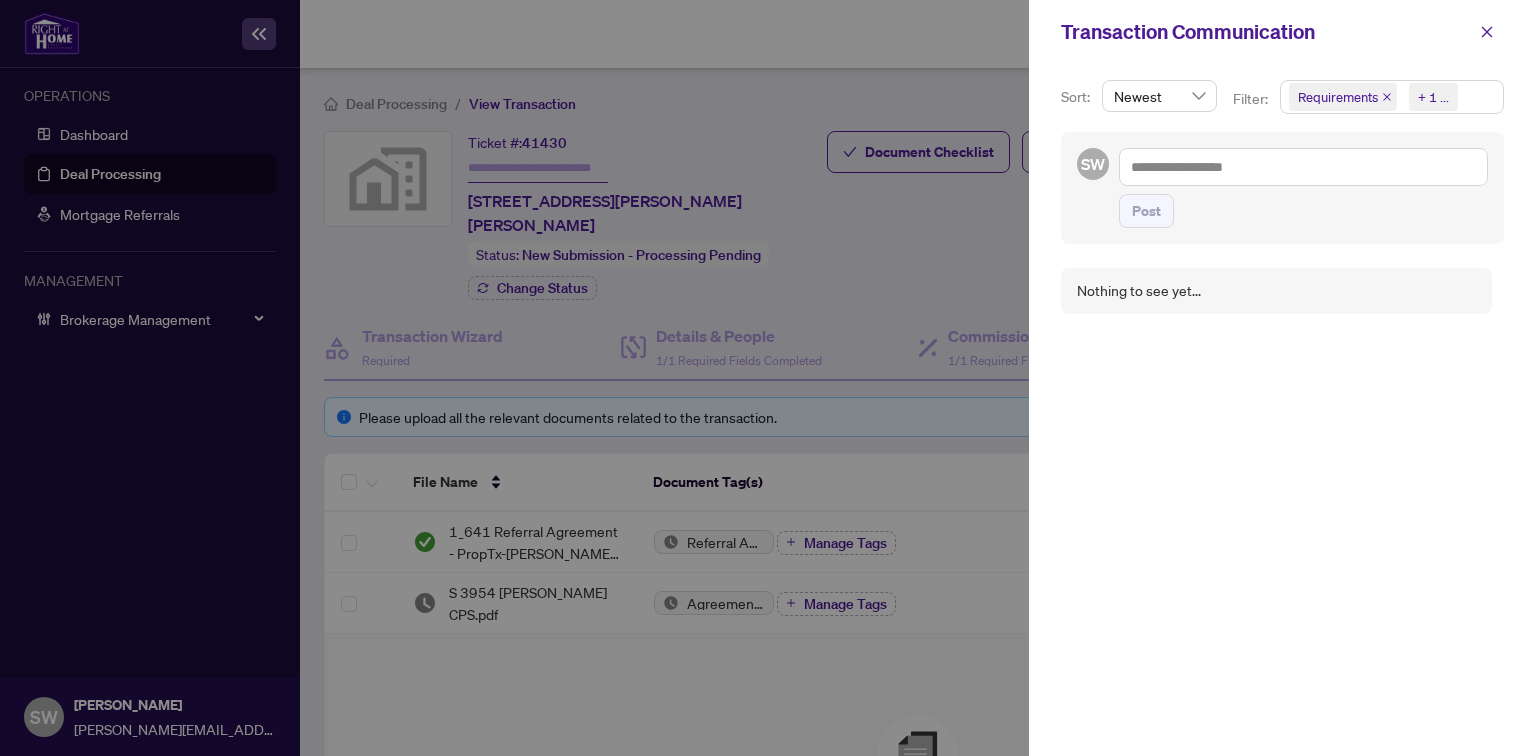 click on "Requirements Comments + 1 ..." at bounding box center [1392, 97] 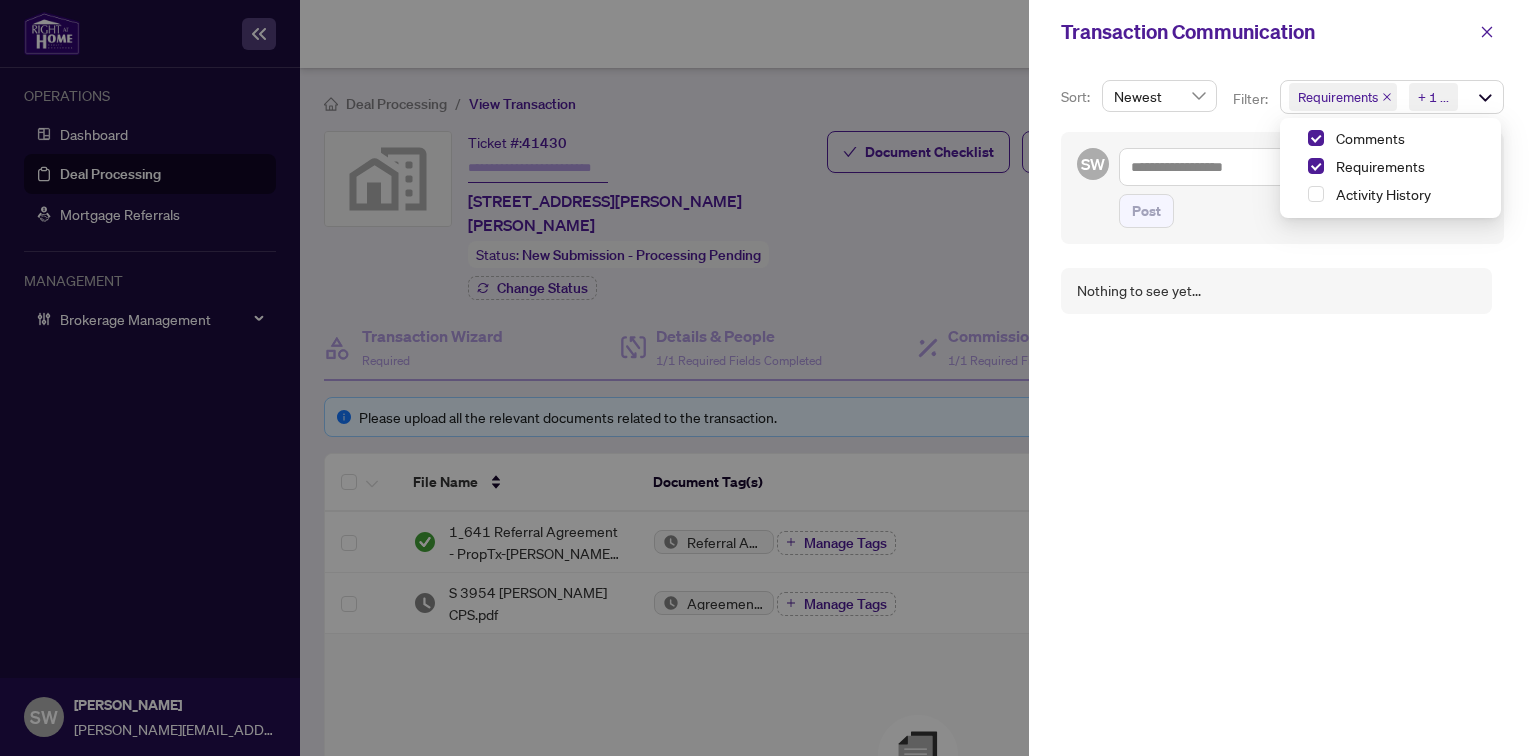 click on "Post" at bounding box center (1303, 211) 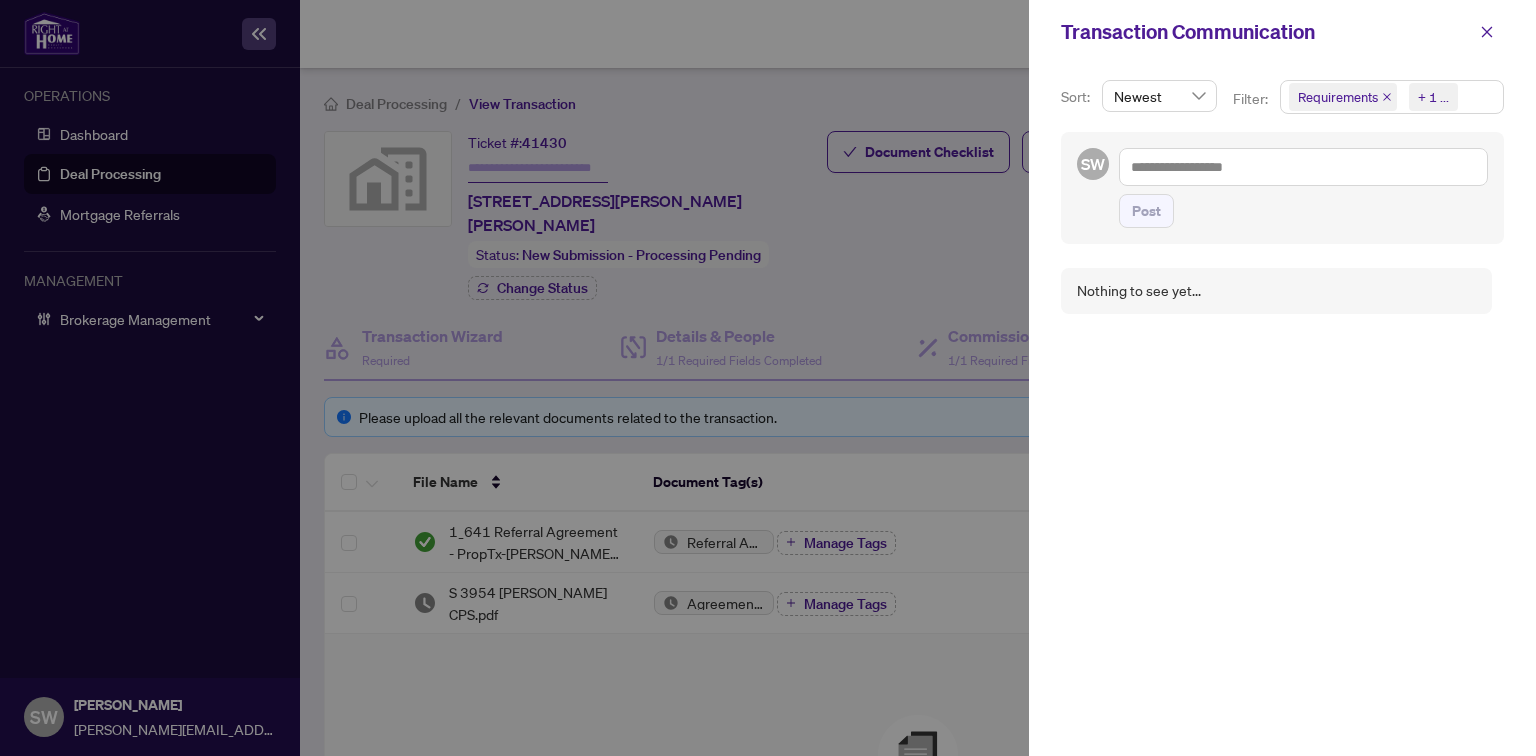click on "Requirements" at bounding box center [1343, 97] 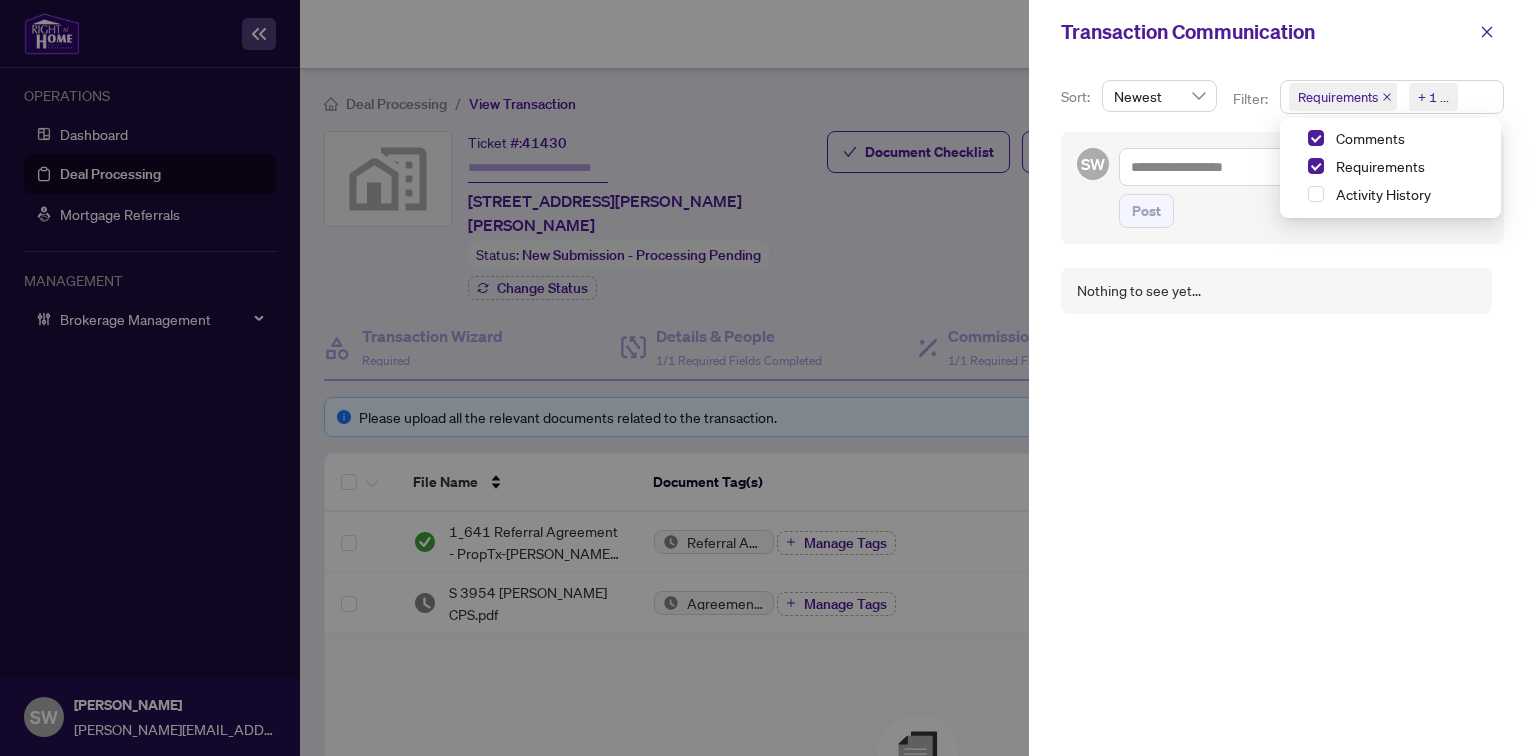 click on "Requirements Comments + 1 ..." at bounding box center (1392, 97) 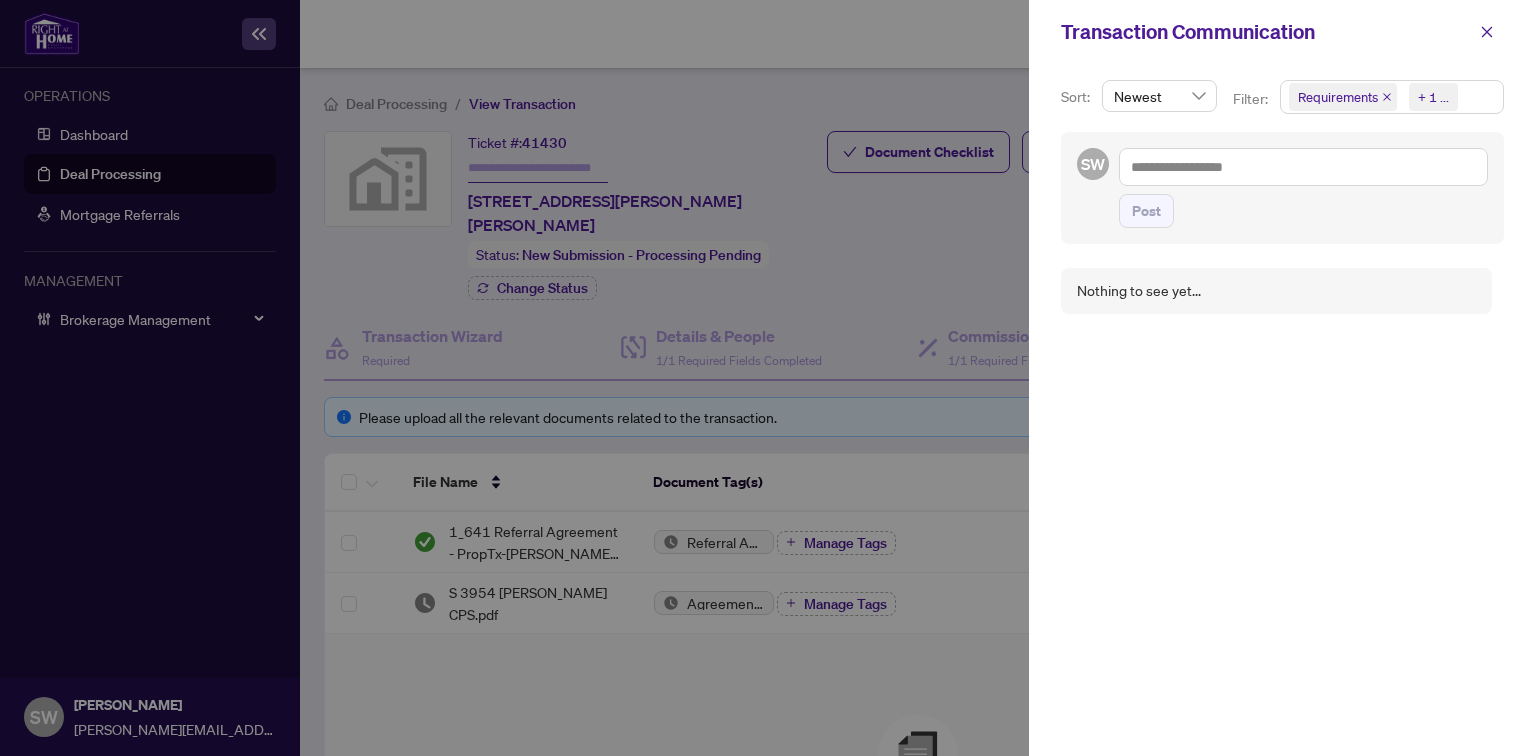 click on "Requirements Comments + 1 ..." at bounding box center [1392, 97] 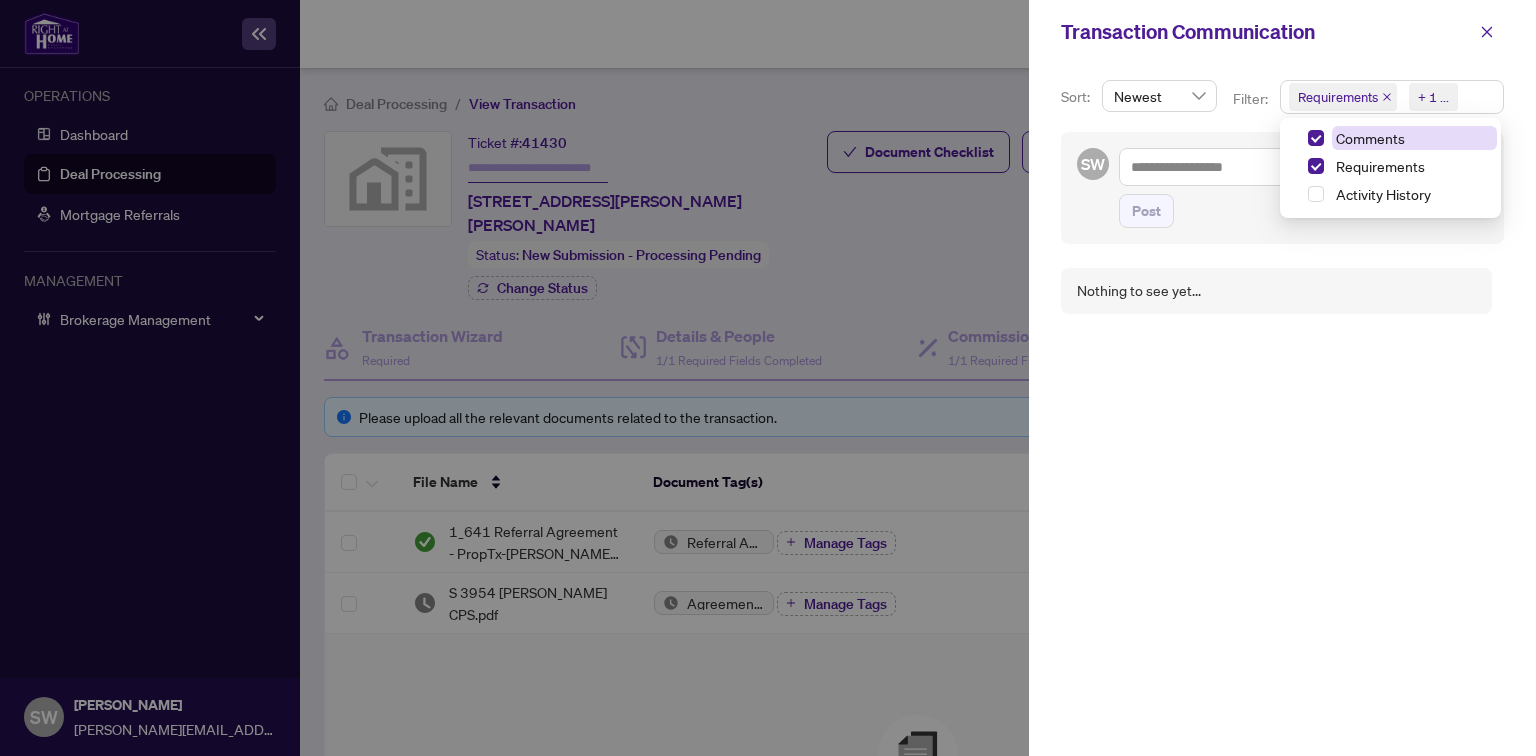 click on "Comments" at bounding box center (1370, 138) 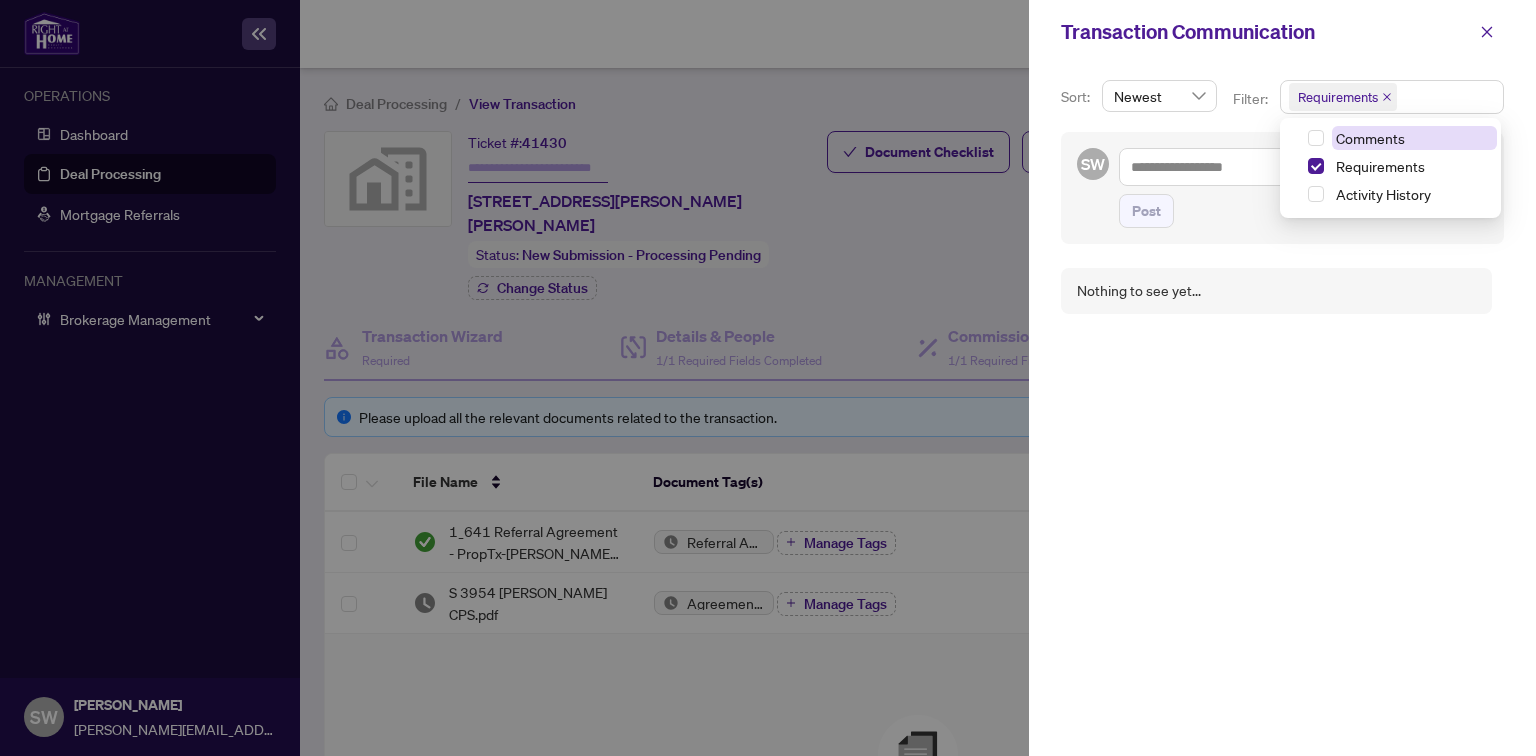 click on "Comments" at bounding box center [1370, 138] 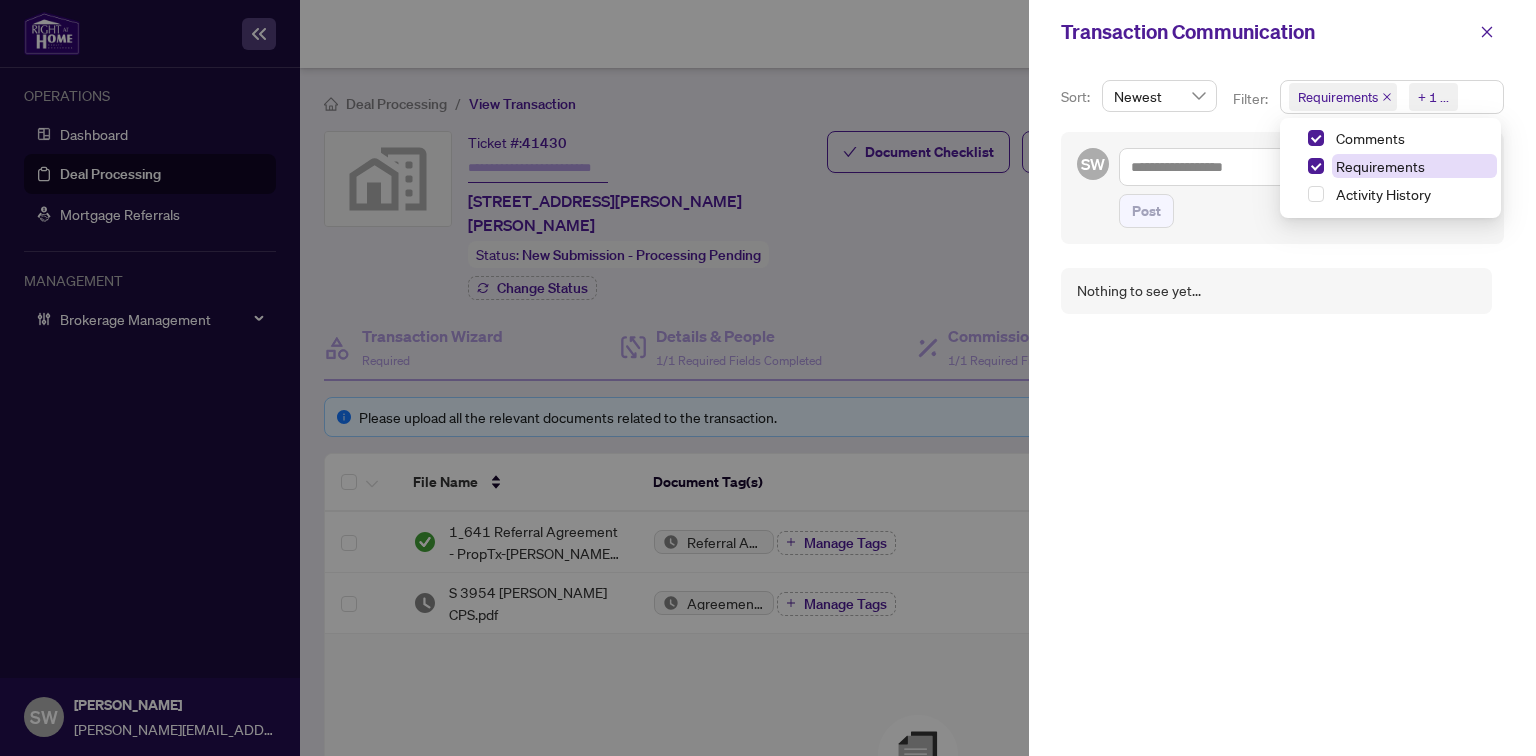 click on "Requirements" at bounding box center [1380, 166] 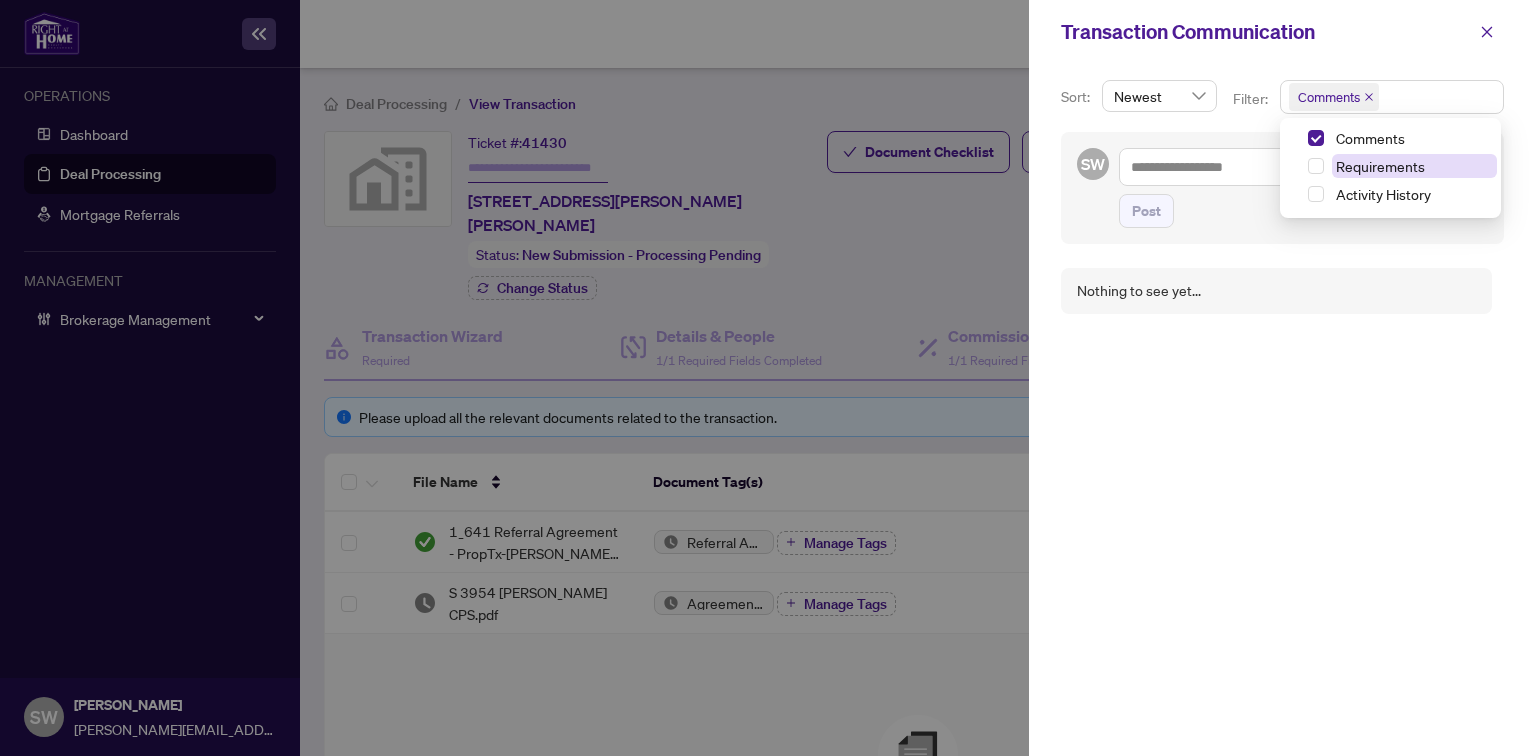 click on "Requirements" at bounding box center (1380, 166) 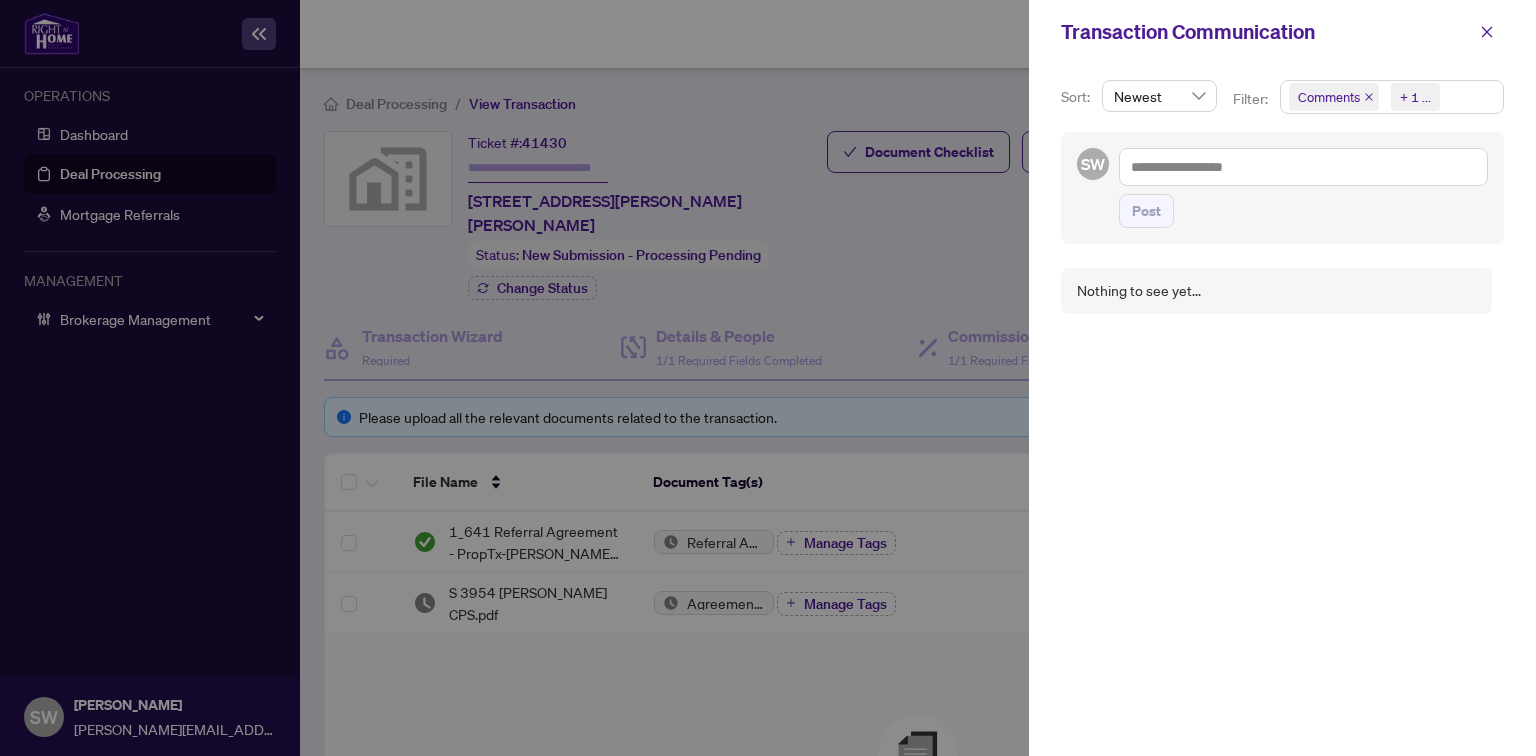 click on "+ 1 ..." at bounding box center (1415, 97) 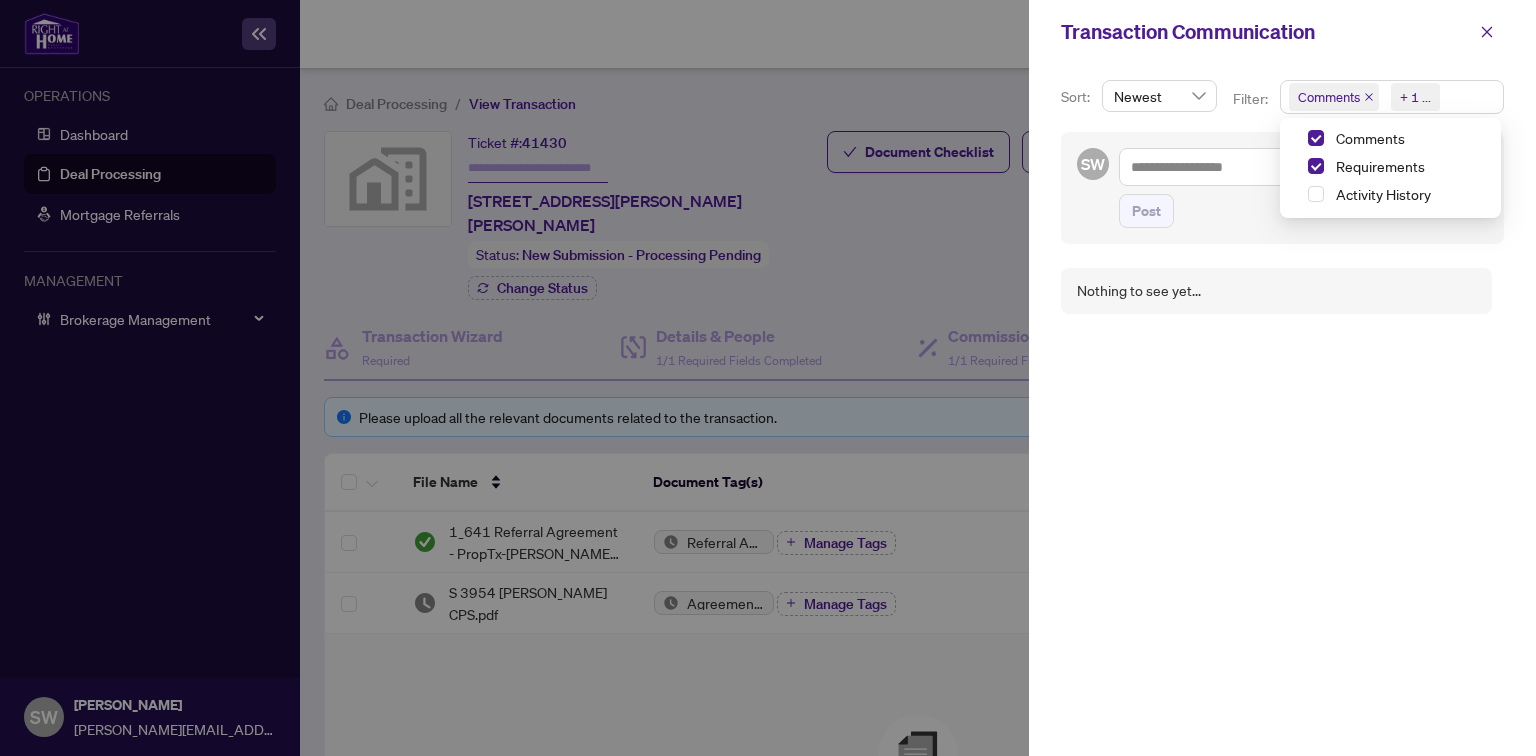 click on "+ 1 ..." at bounding box center [1415, 97] 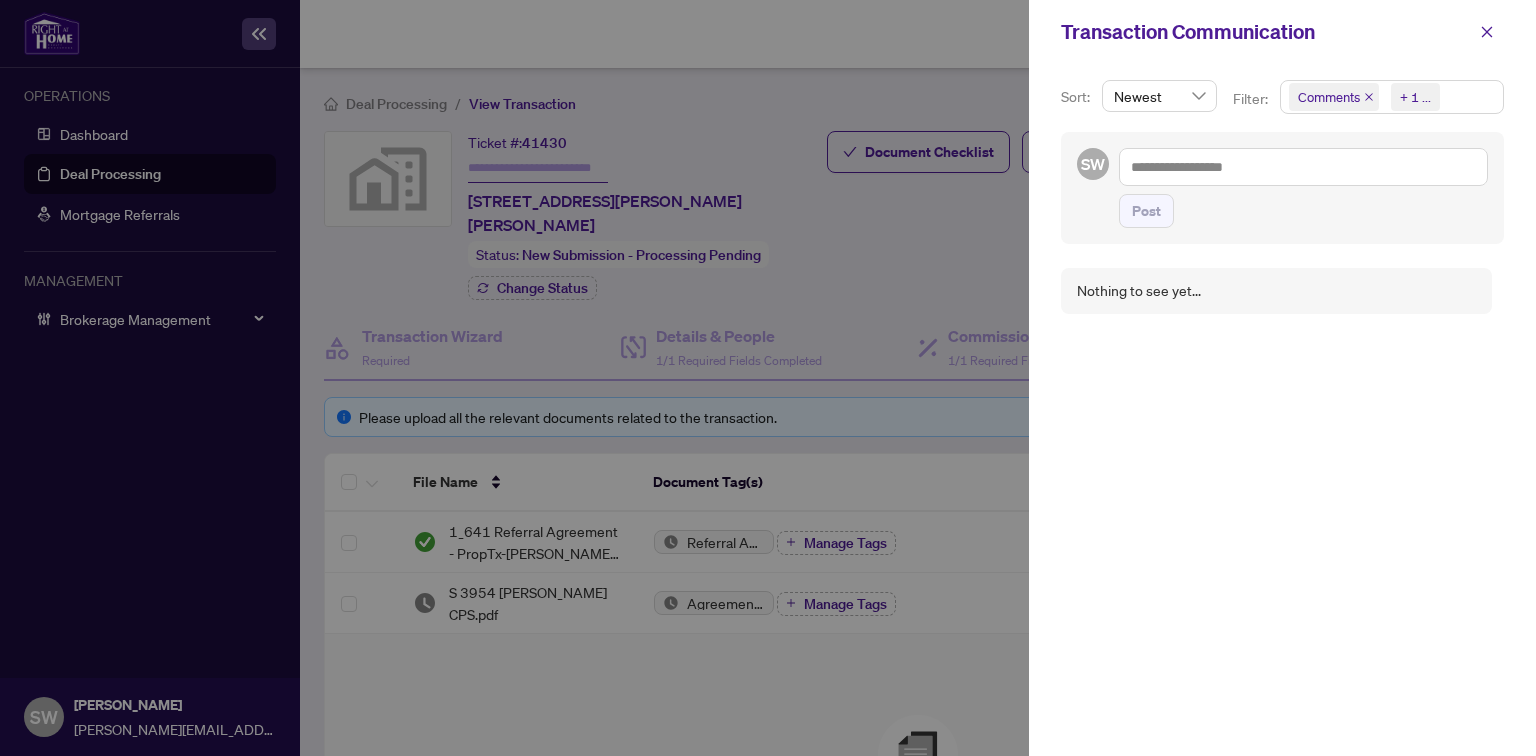 click on "+ 1 ..." at bounding box center (1415, 97) 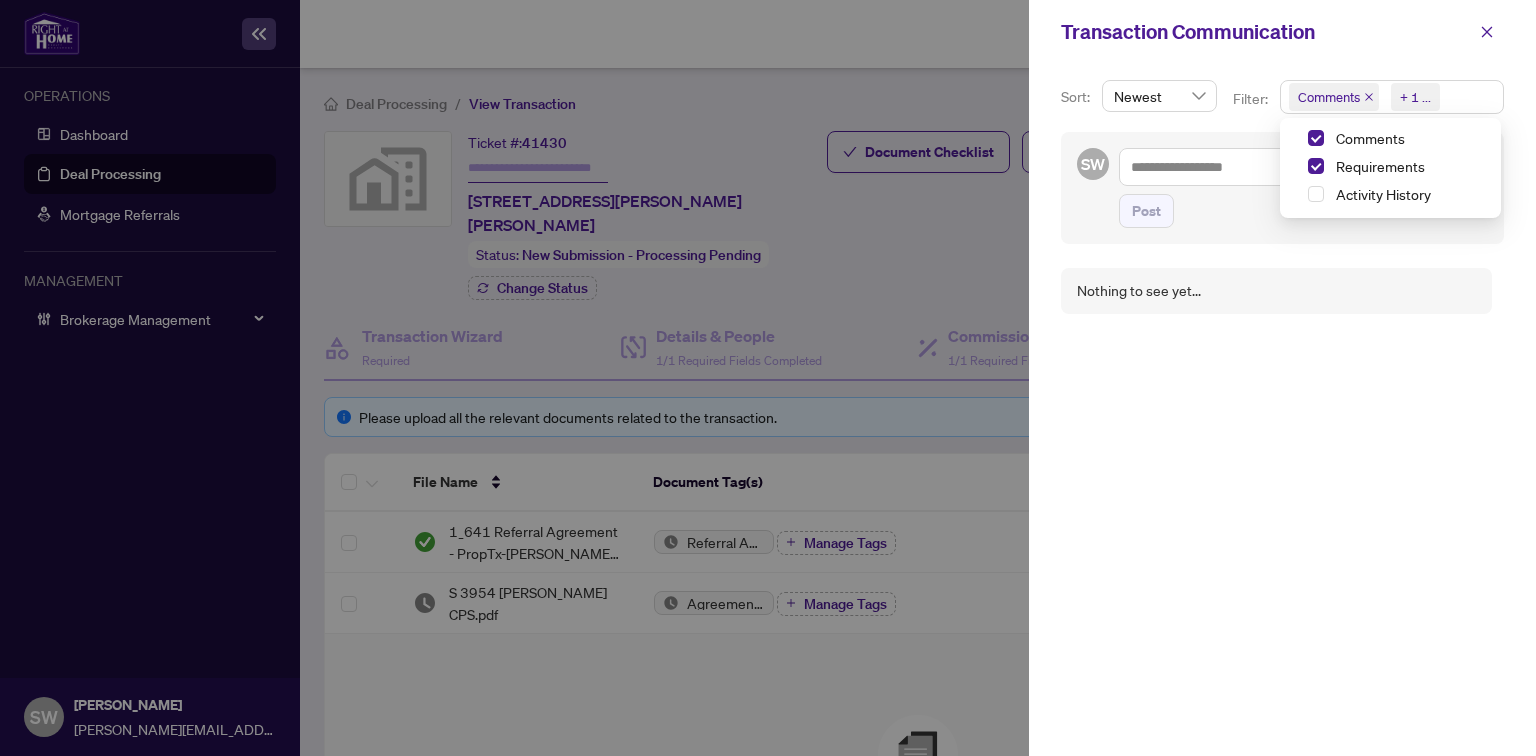 click on "Comments" at bounding box center (1329, 97) 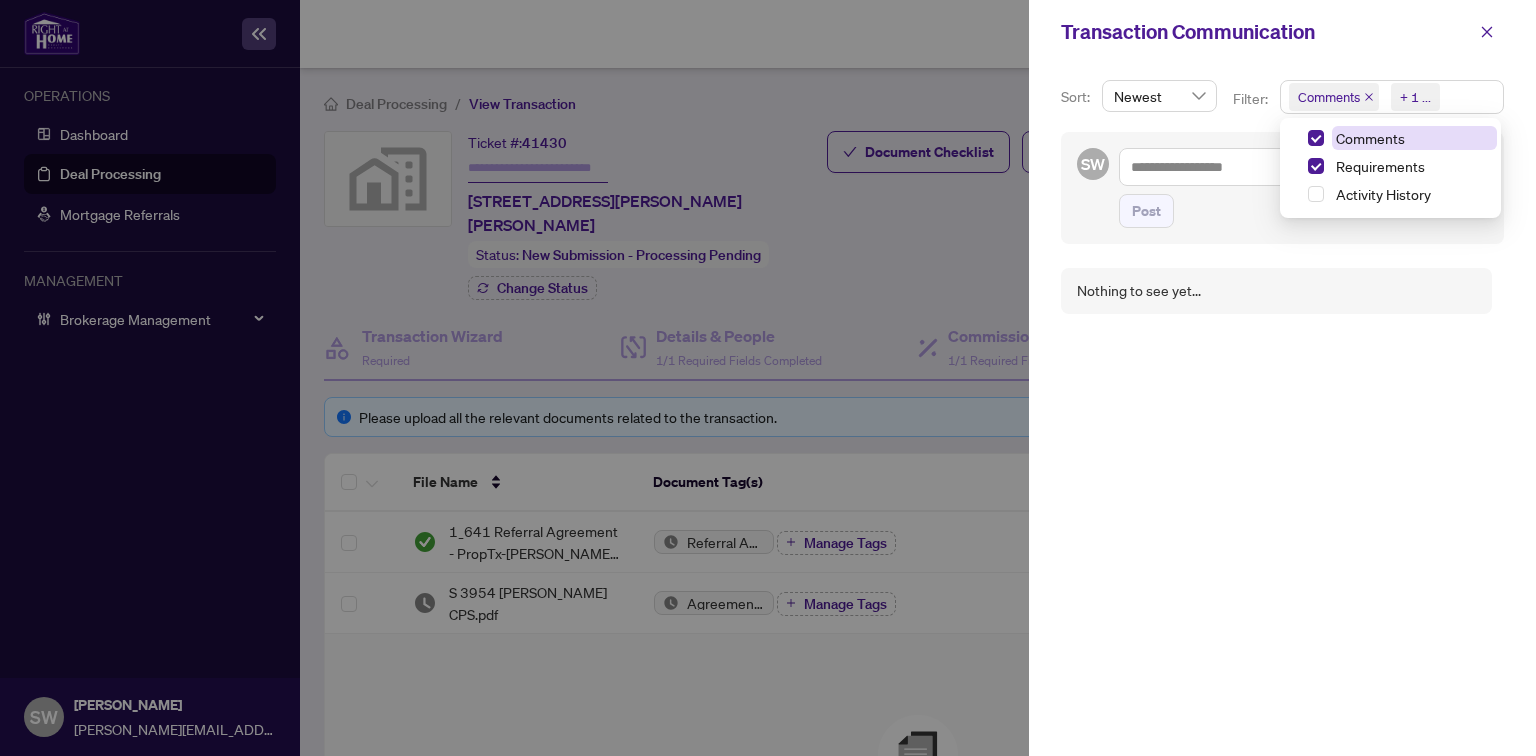 click on "Comments" at bounding box center [1370, 138] 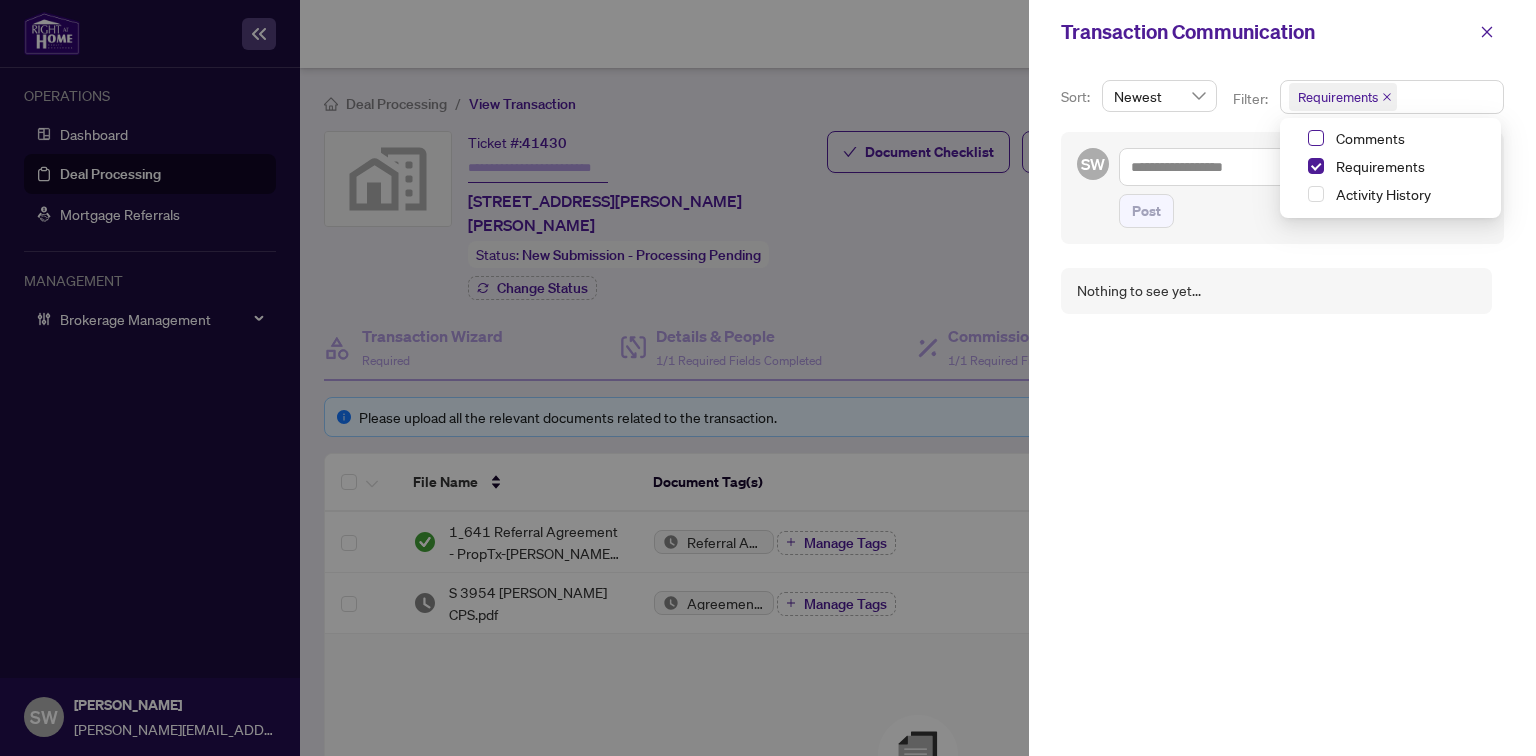click at bounding box center [1316, 138] 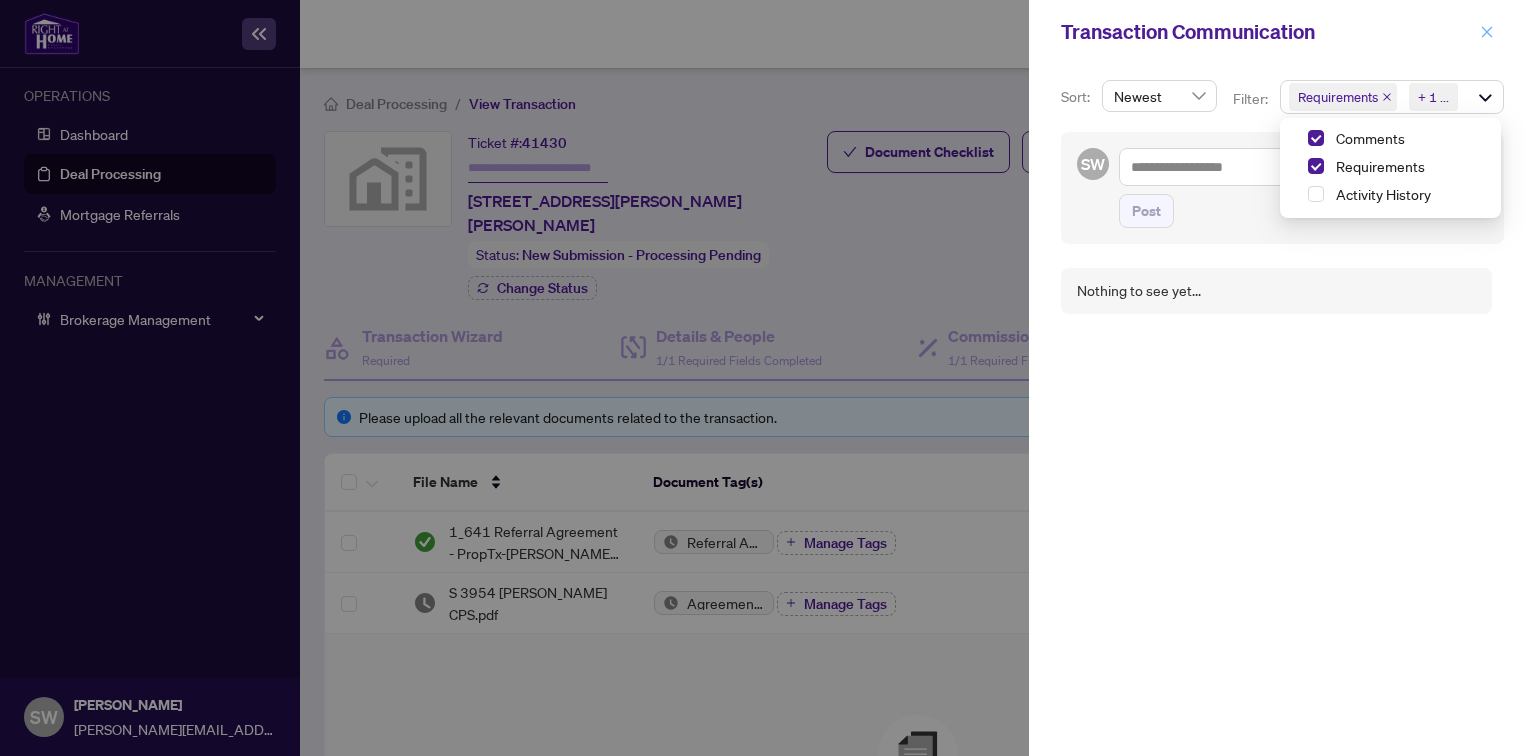 click 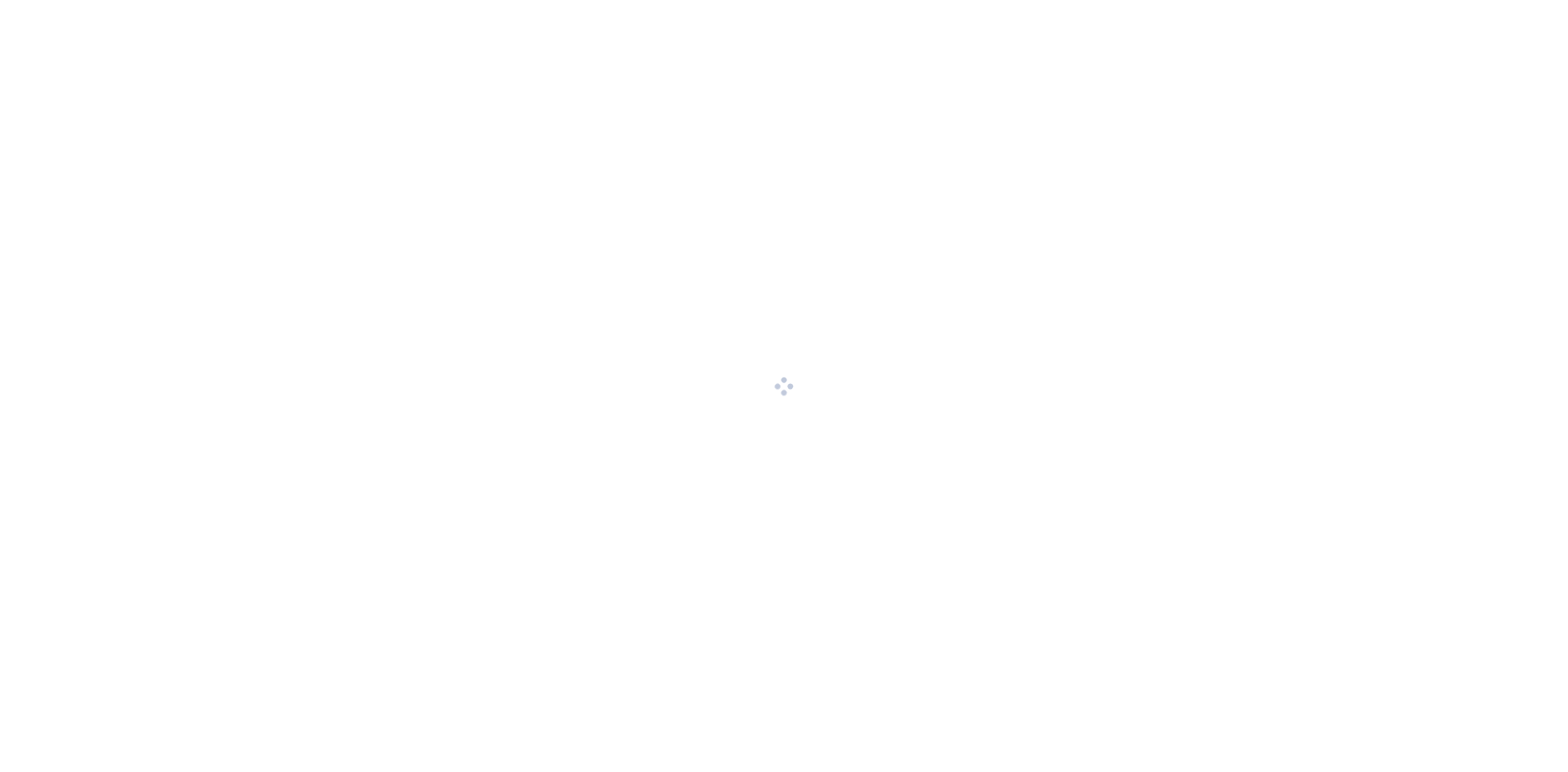 scroll, scrollTop: 0, scrollLeft: 0, axis: both 